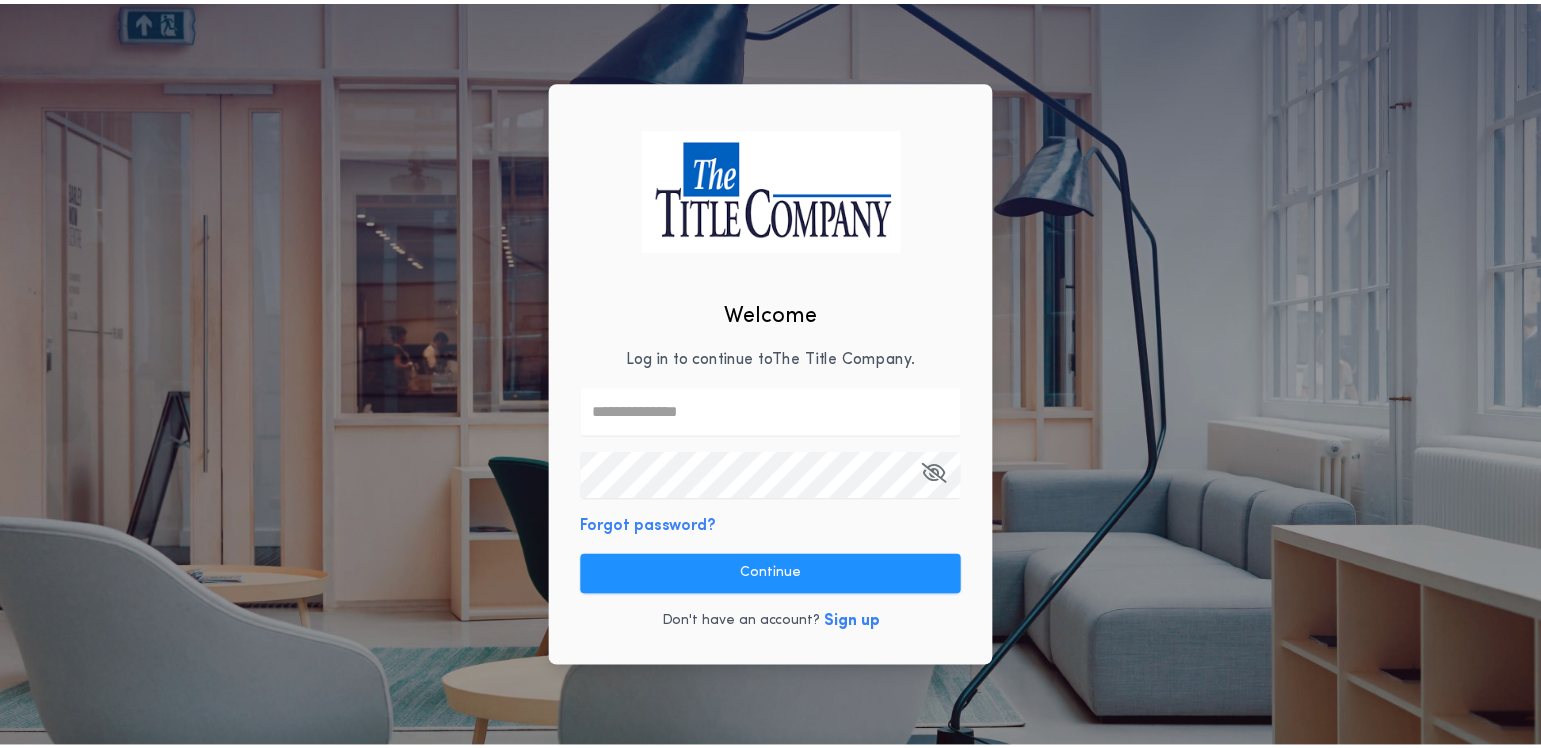 scroll, scrollTop: 0, scrollLeft: 0, axis: both 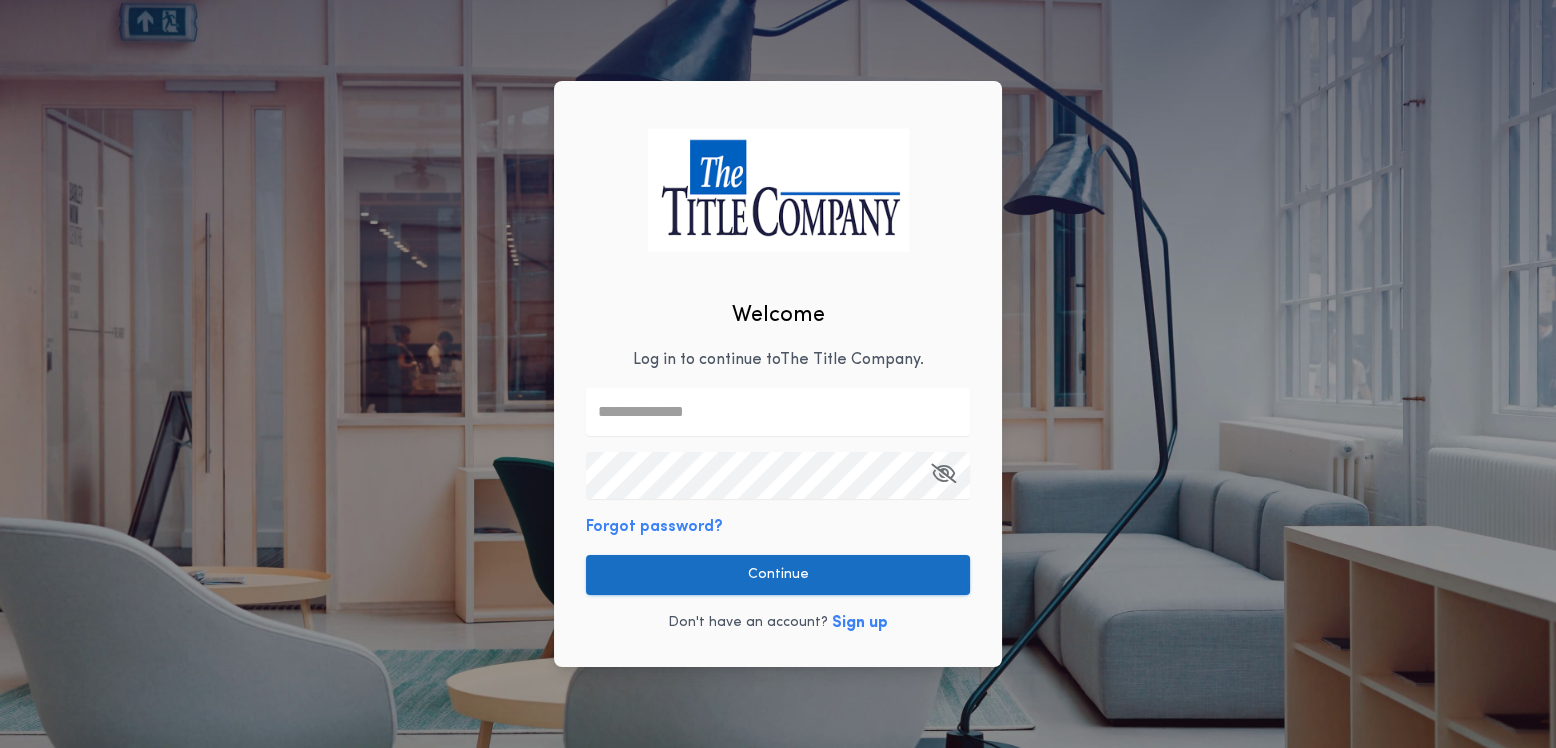 type on "**********" 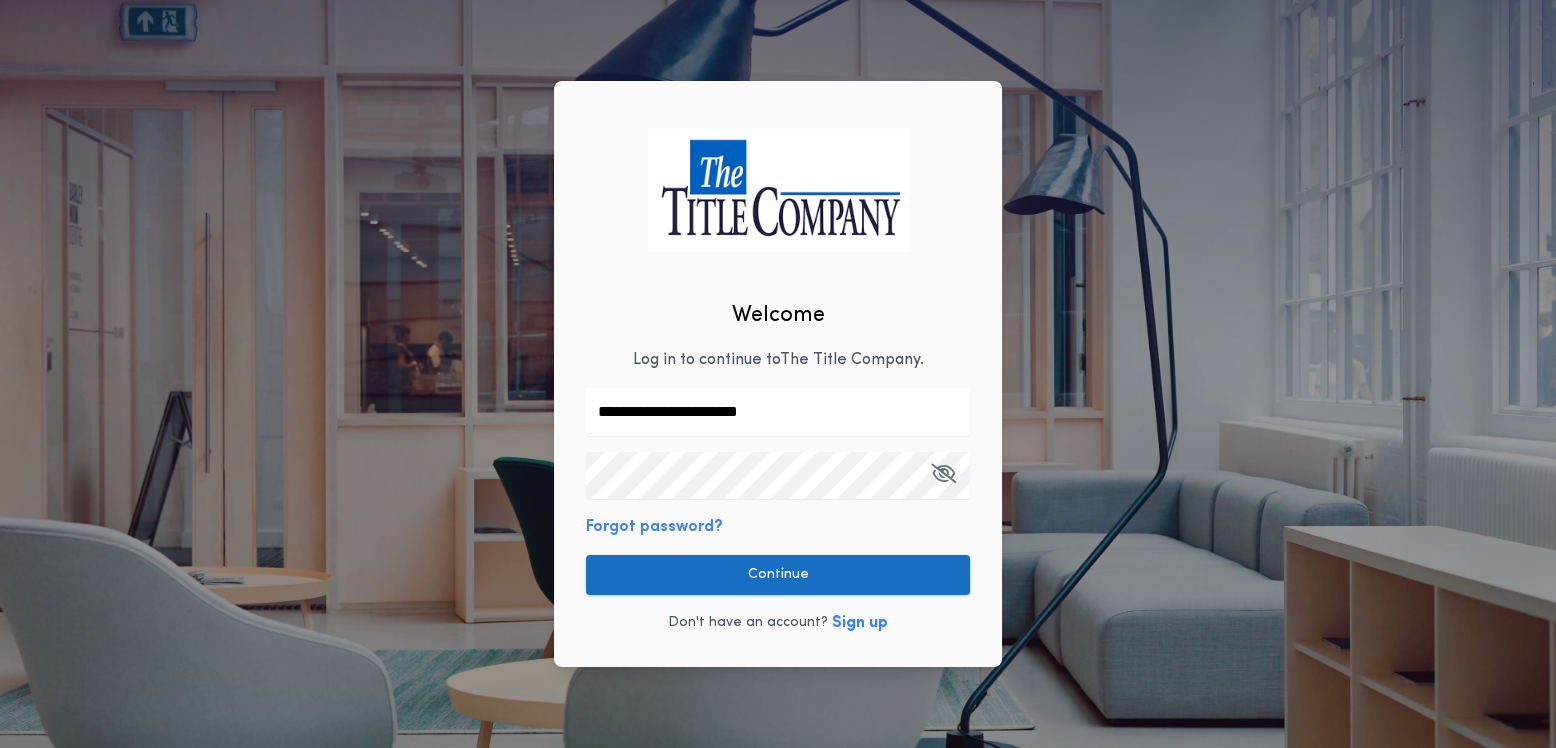 click on "Continue" at bounding box center [778, 575] 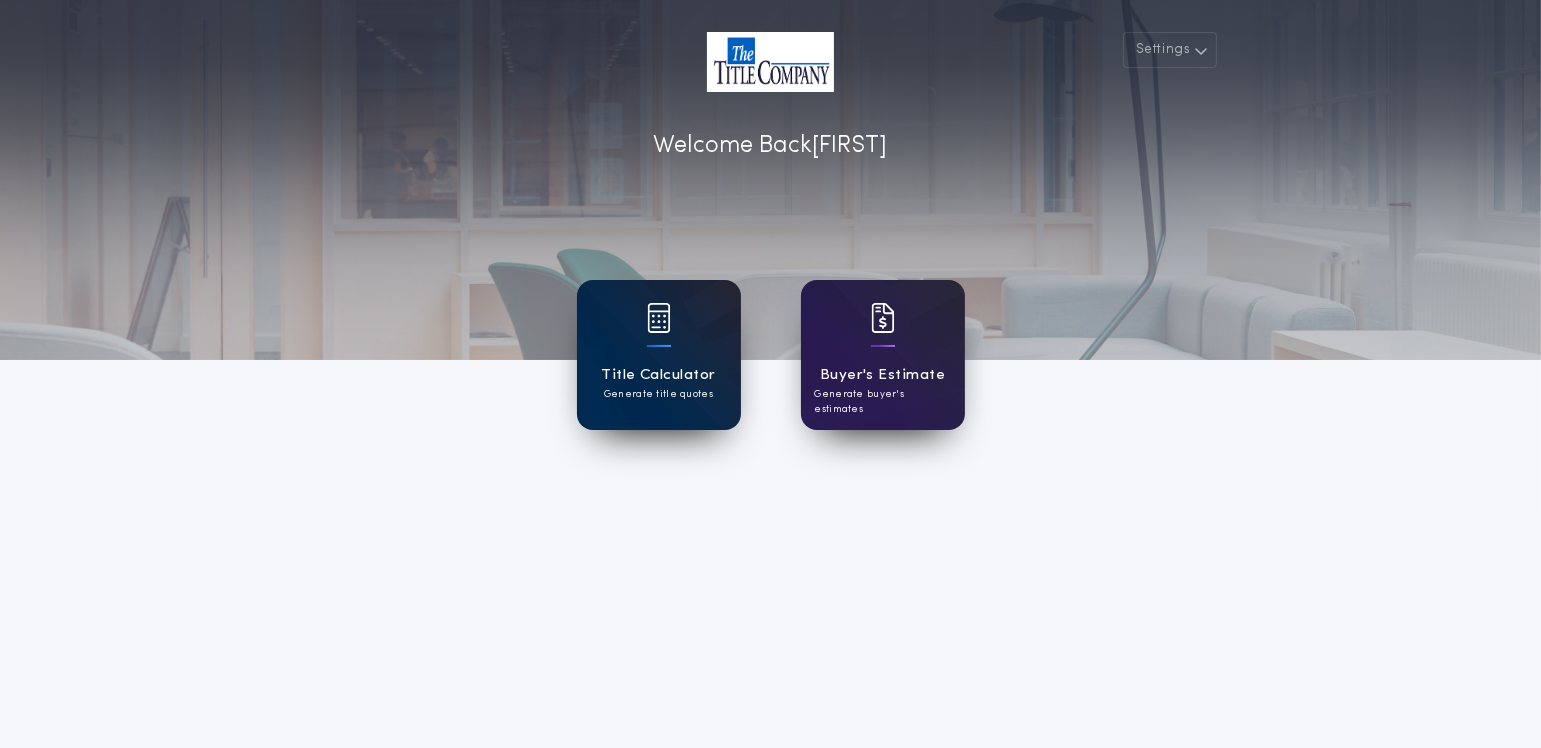 click on "Title Calculator Generate title quotes" at bounding box center [659, 355] 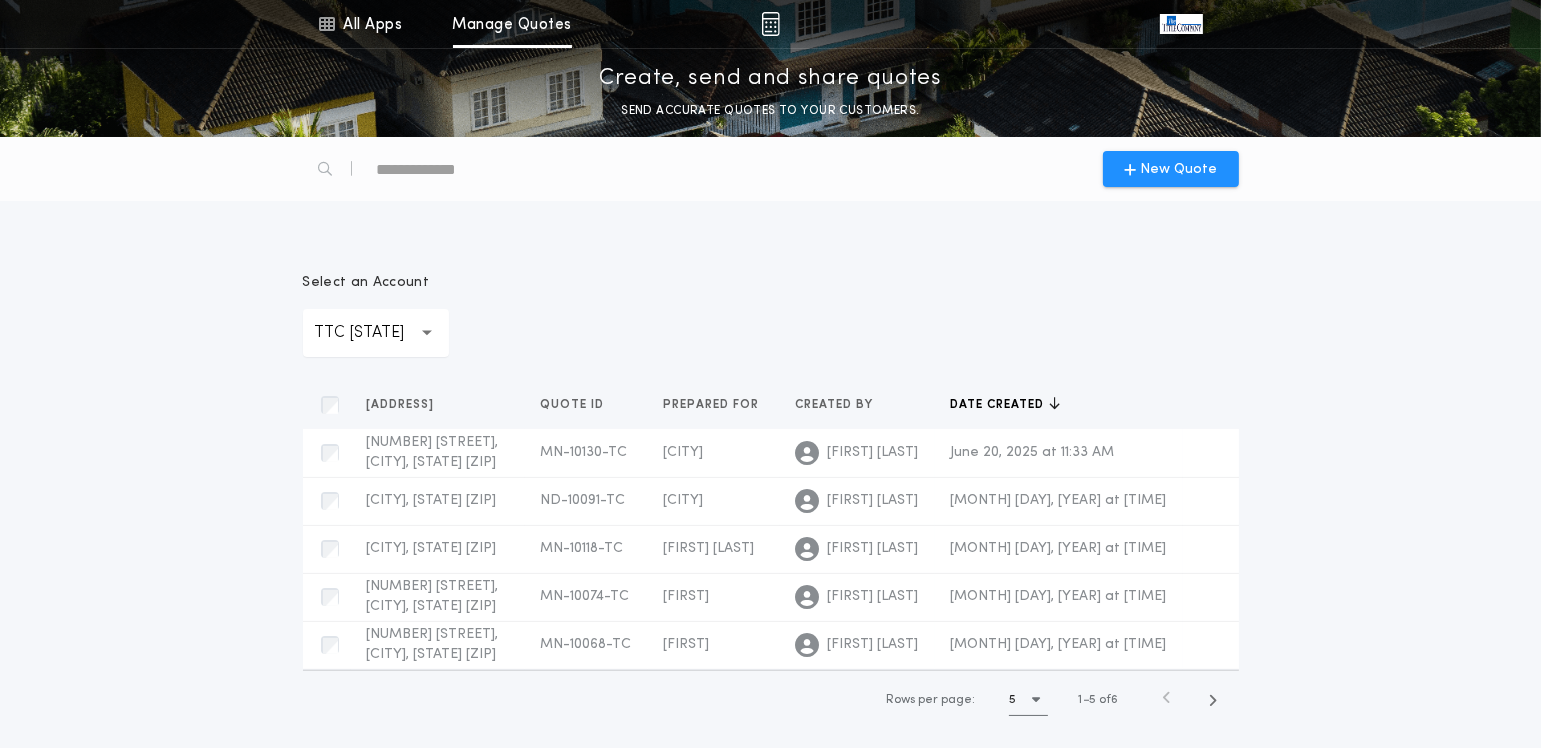 click at bounding box center (427, 333) 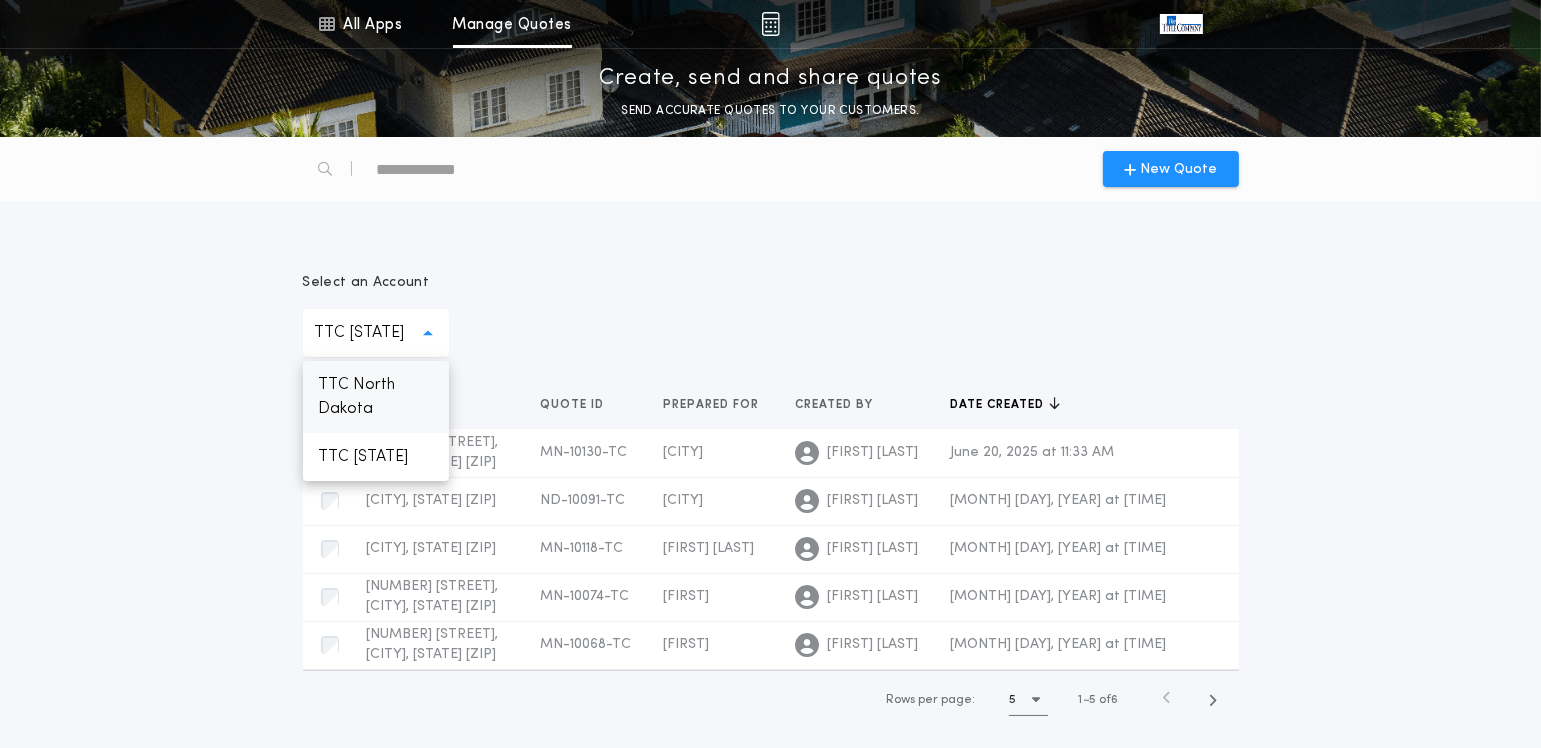 click on "TTC North Dakota" at bounding box center [376, 397] 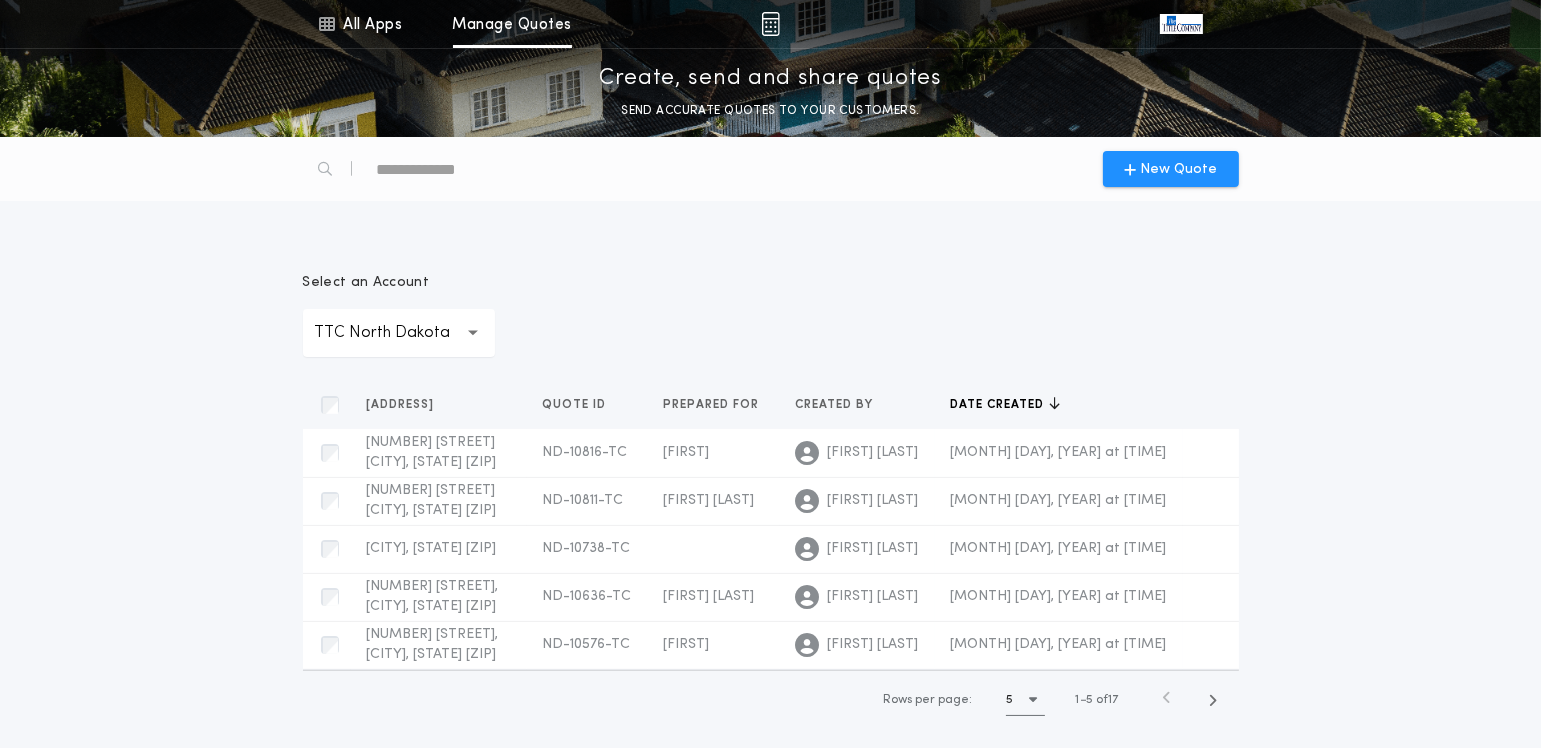 click on "**********" at bounding box center (770, 445) 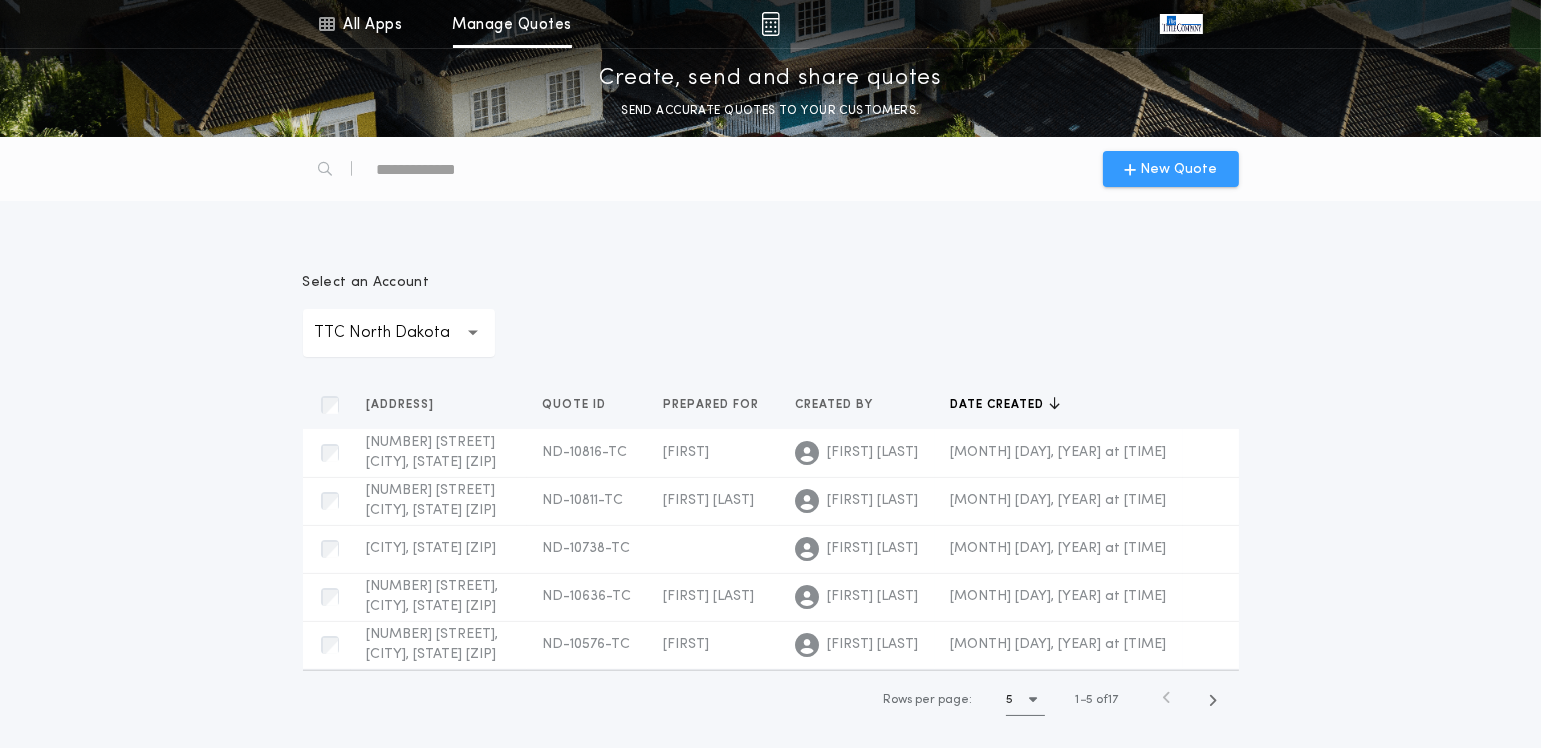 click on "New Quote" at bounding box center (1178, 169) 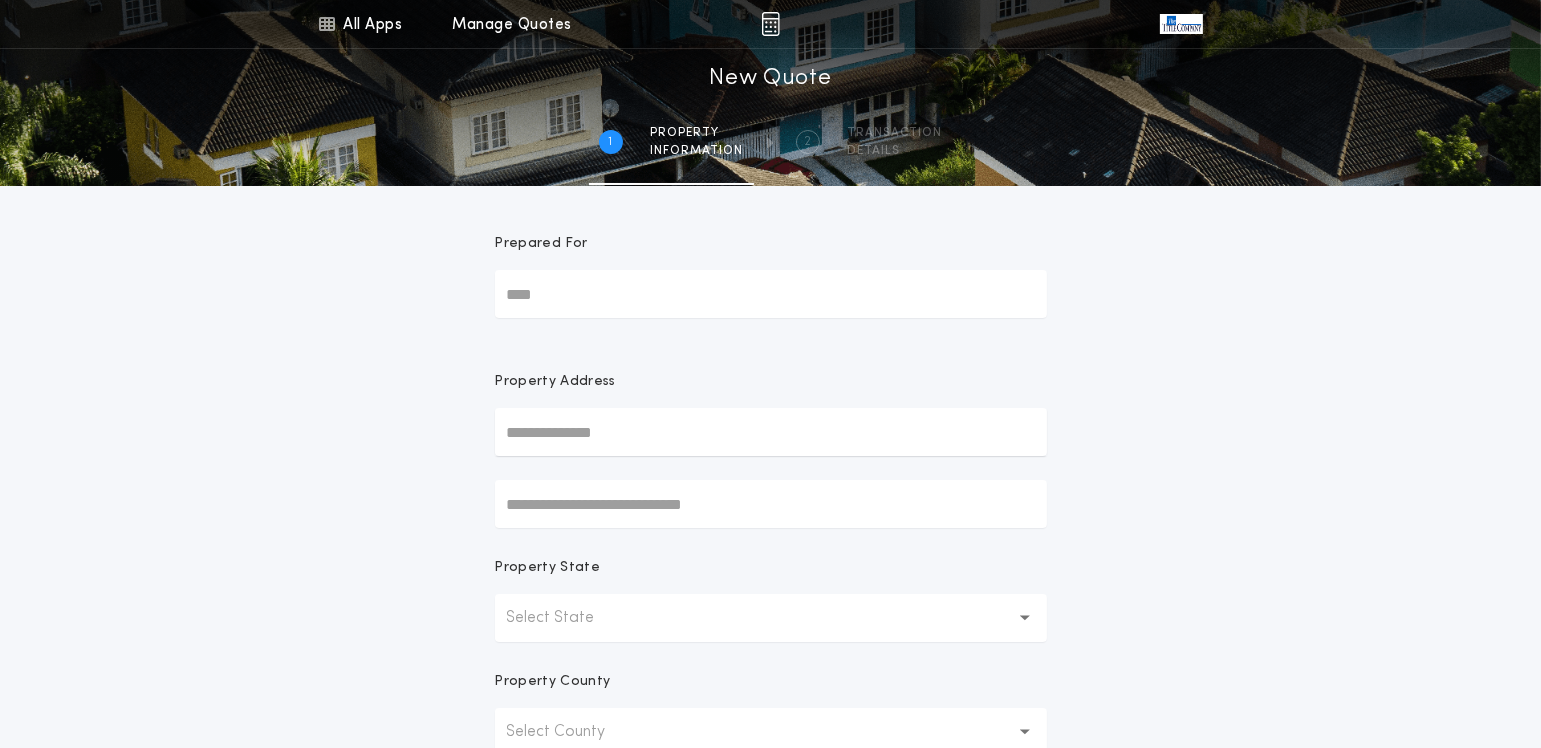 click on "Prepared For" at bounding box center (771, 294) 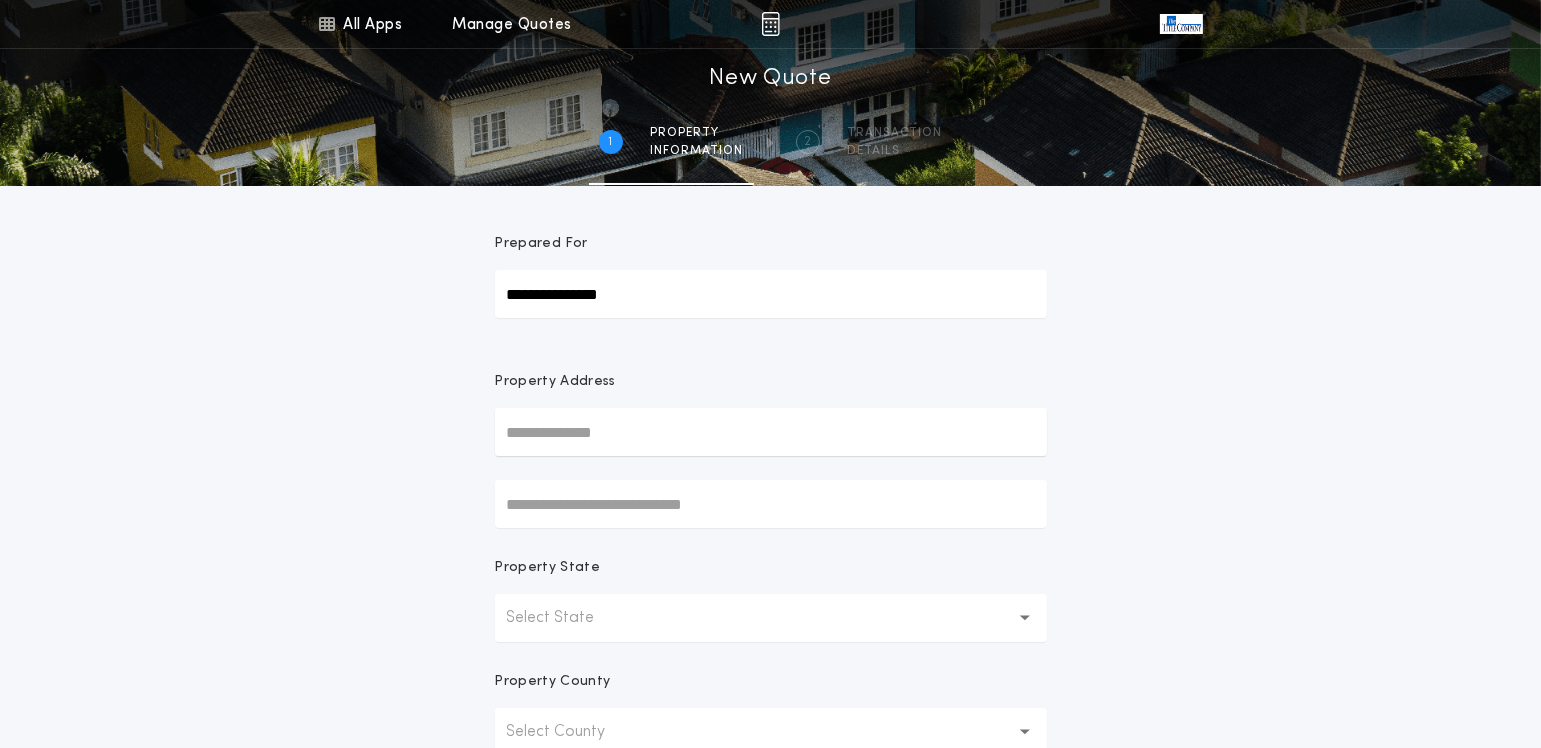 type on "**********" 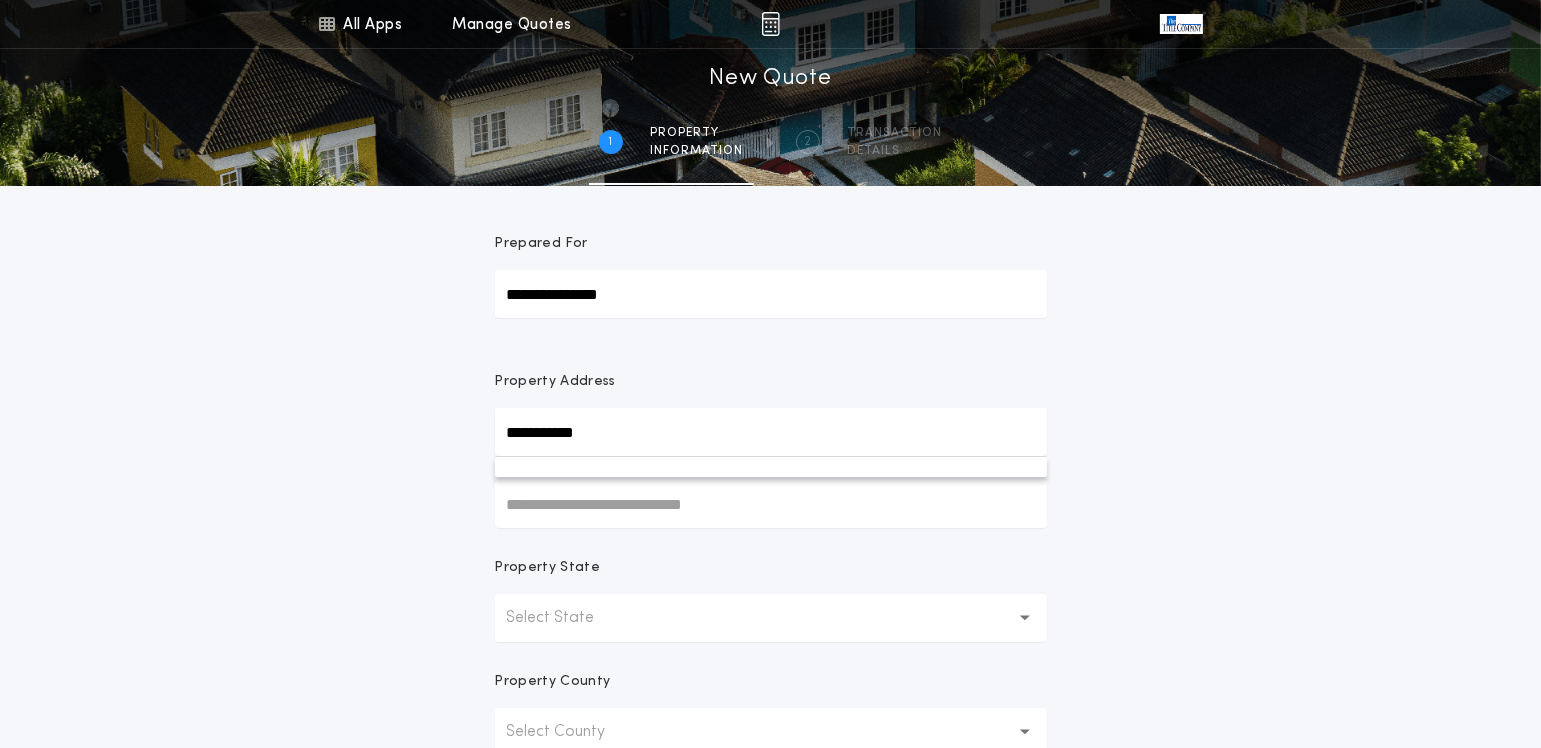 type on "**********" 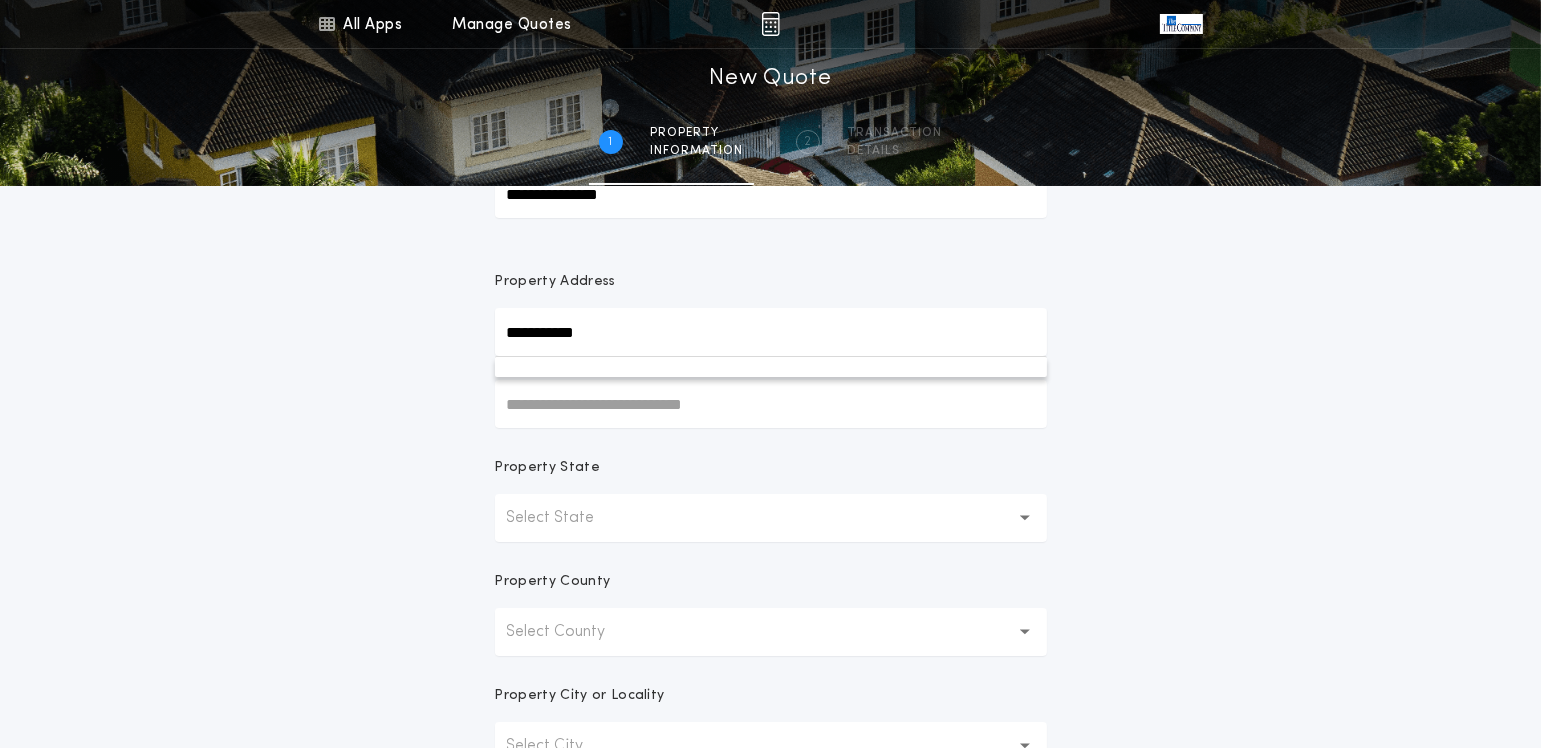 click on "Select State" at bounding box center (567, 518) 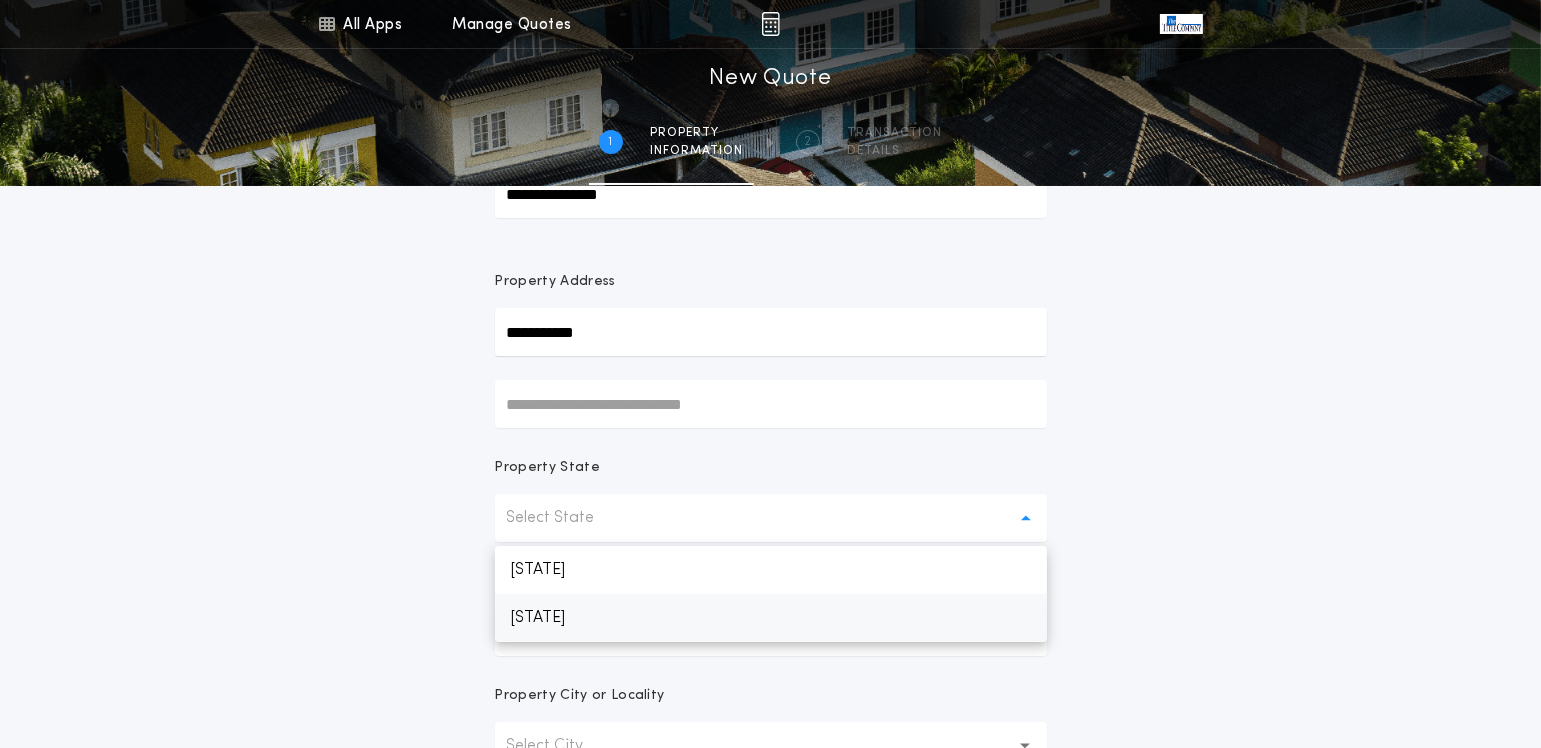 click on "[STATE]" at bounding box center (771, 618) 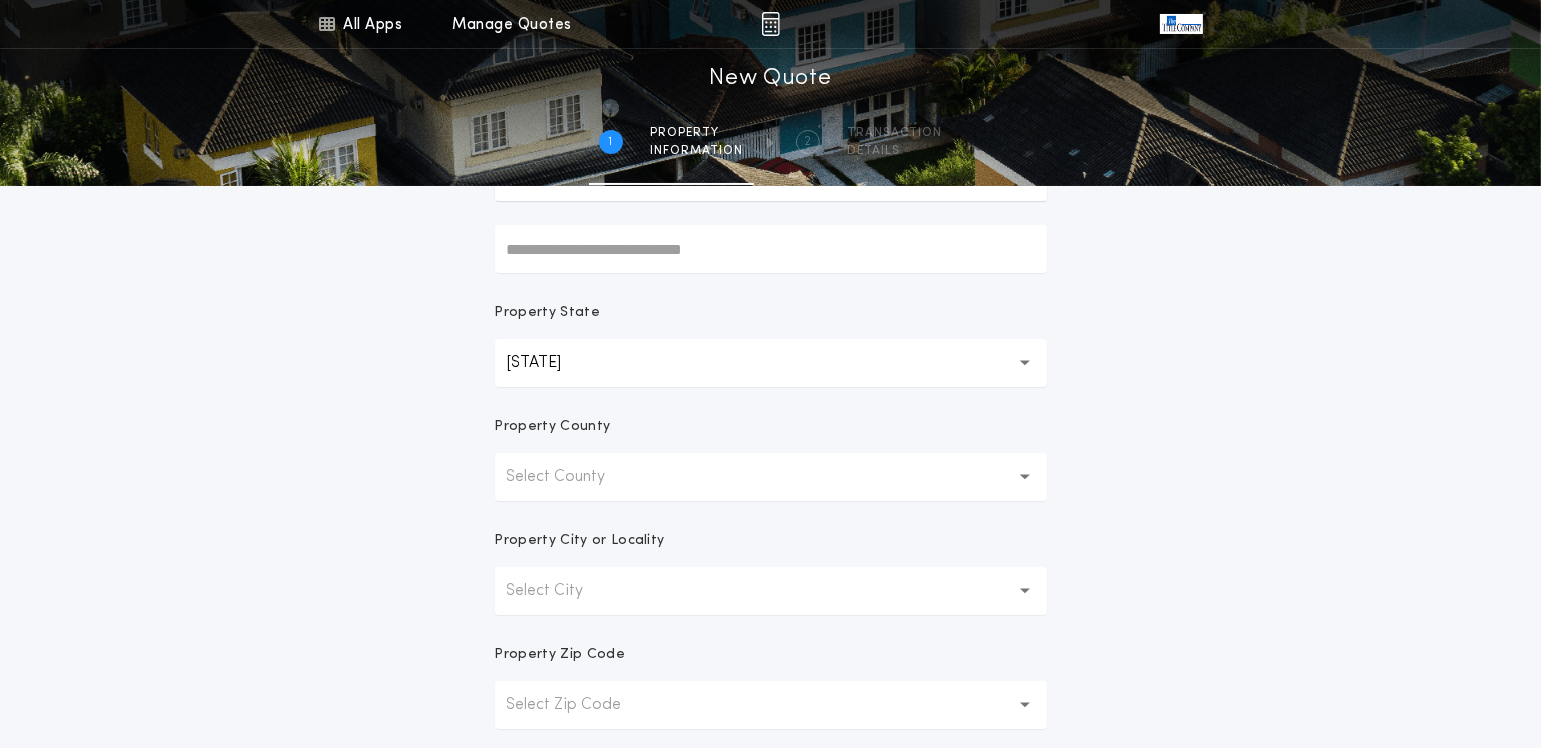 scroll, scrollTop: 300, scrollLeft: 0, axis: vertical 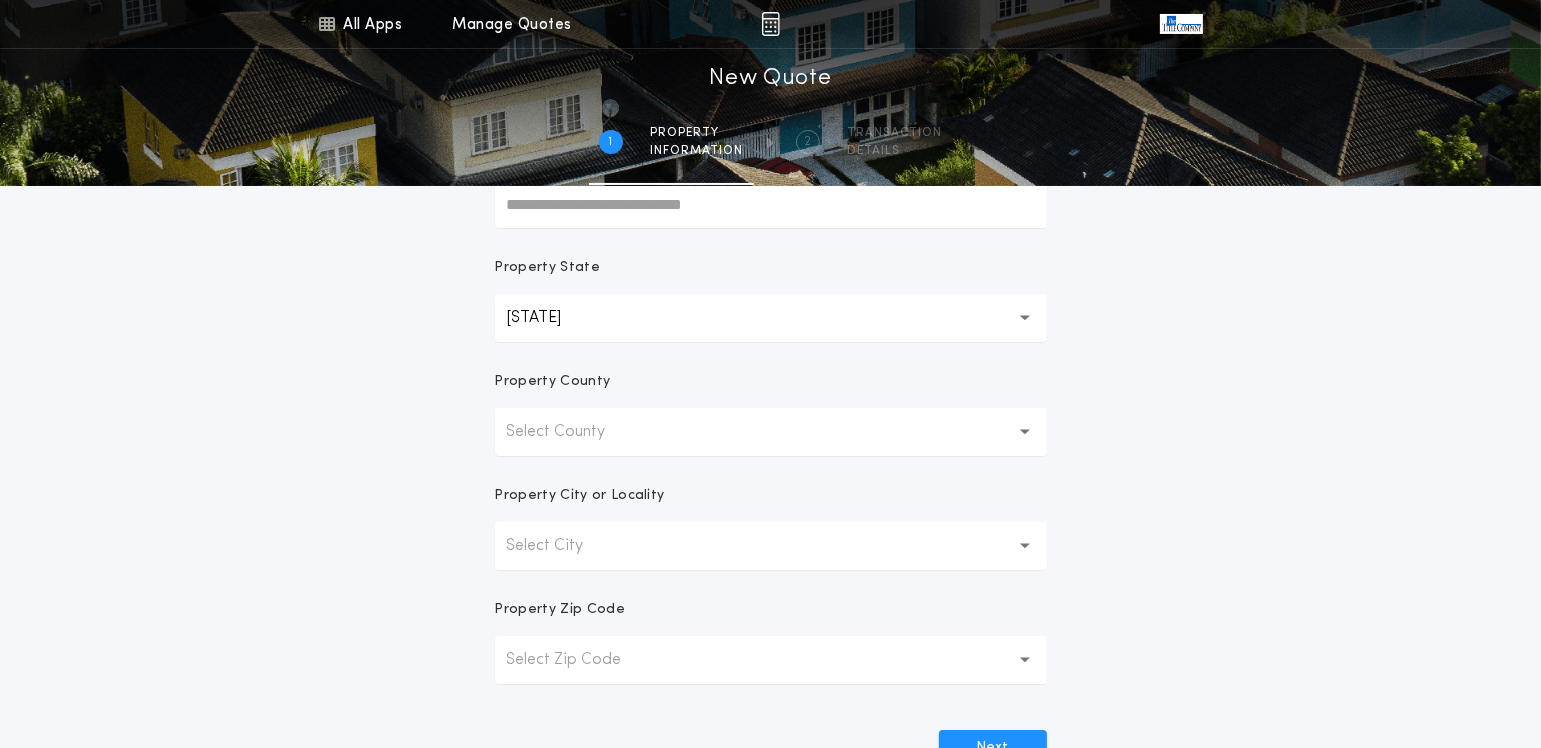 click on "Select County" at bounding box center [572, 432] 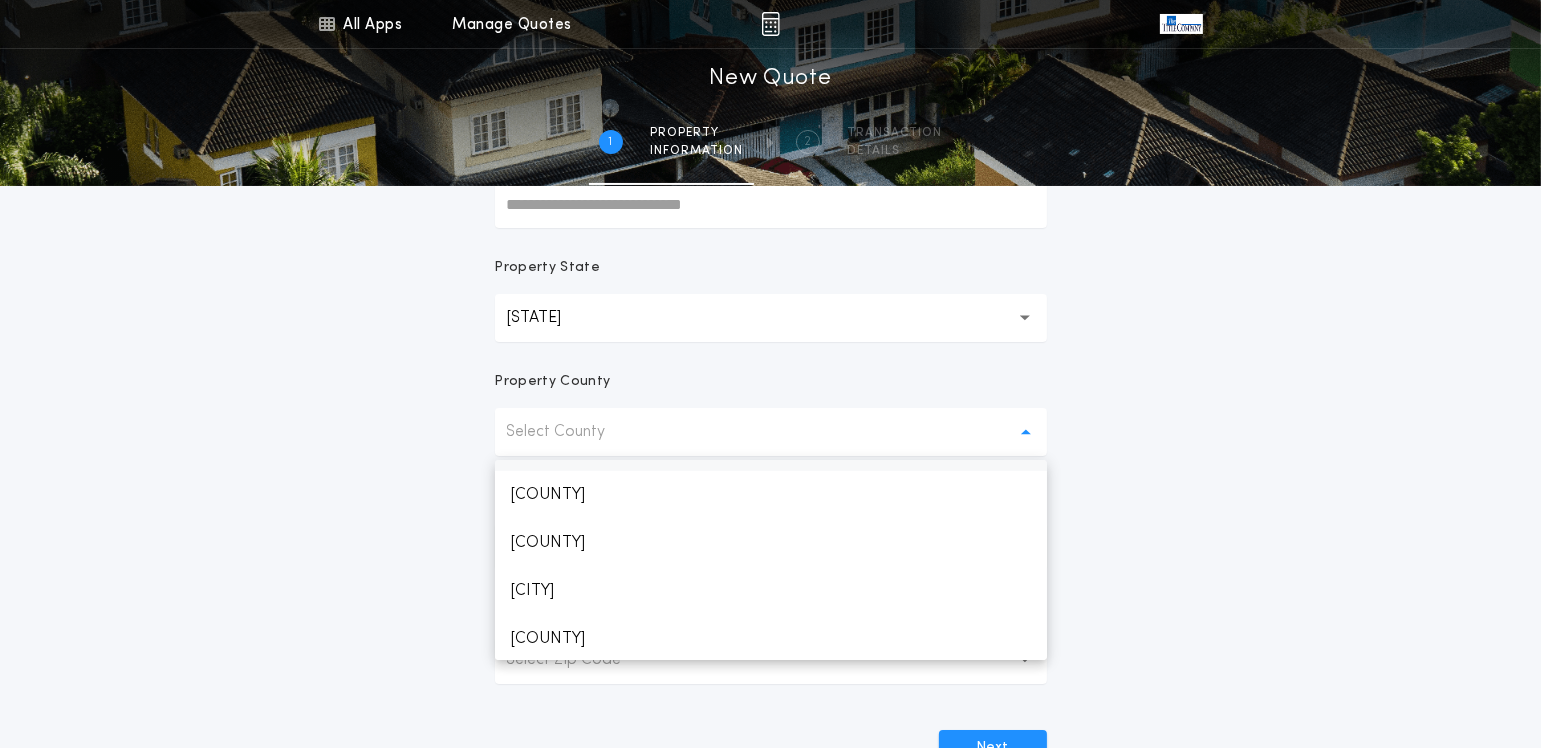 scroll, scrollTop: 300, scrollLeft: 0, axis: vertical 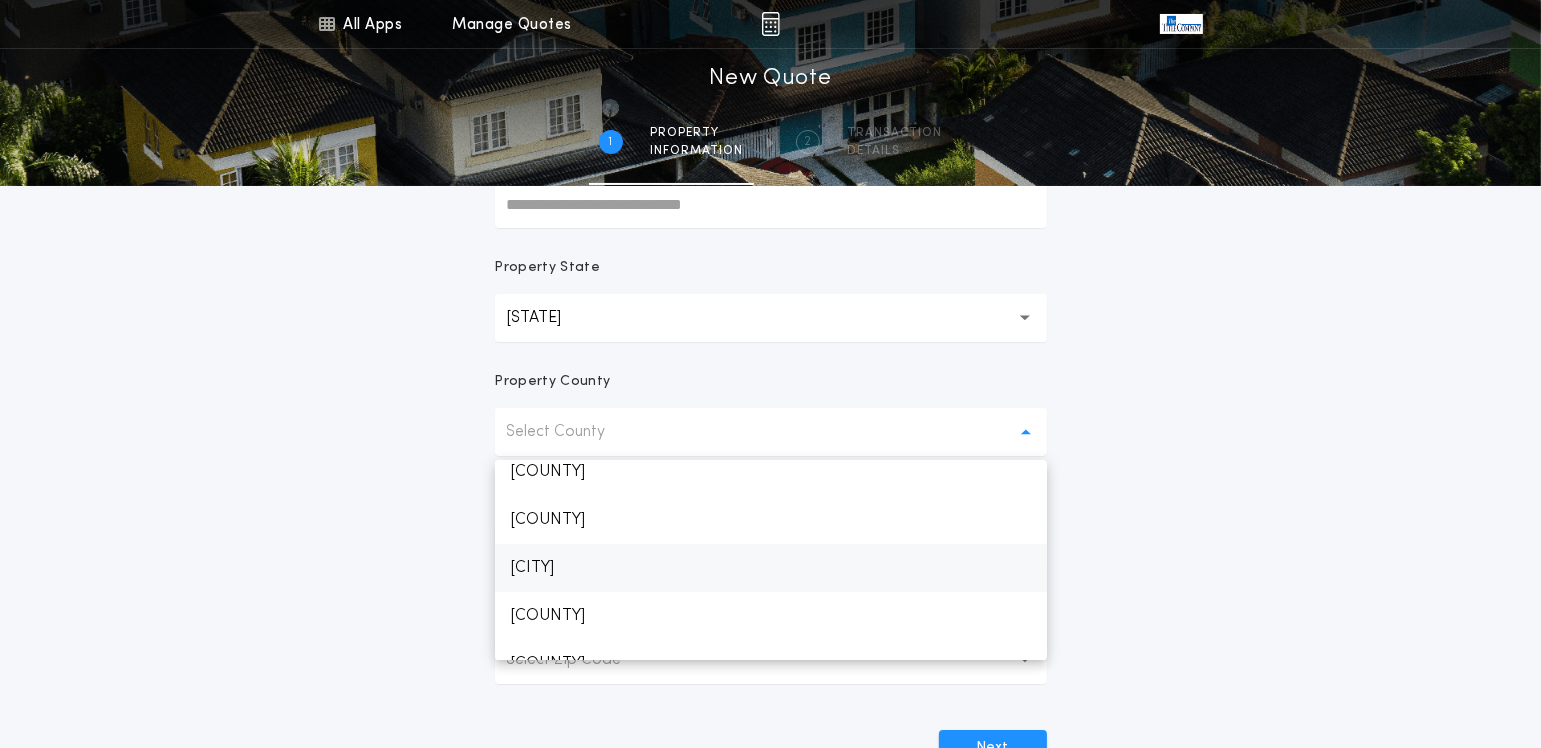 click on "[CITY]" at bounding box center [771, 568] 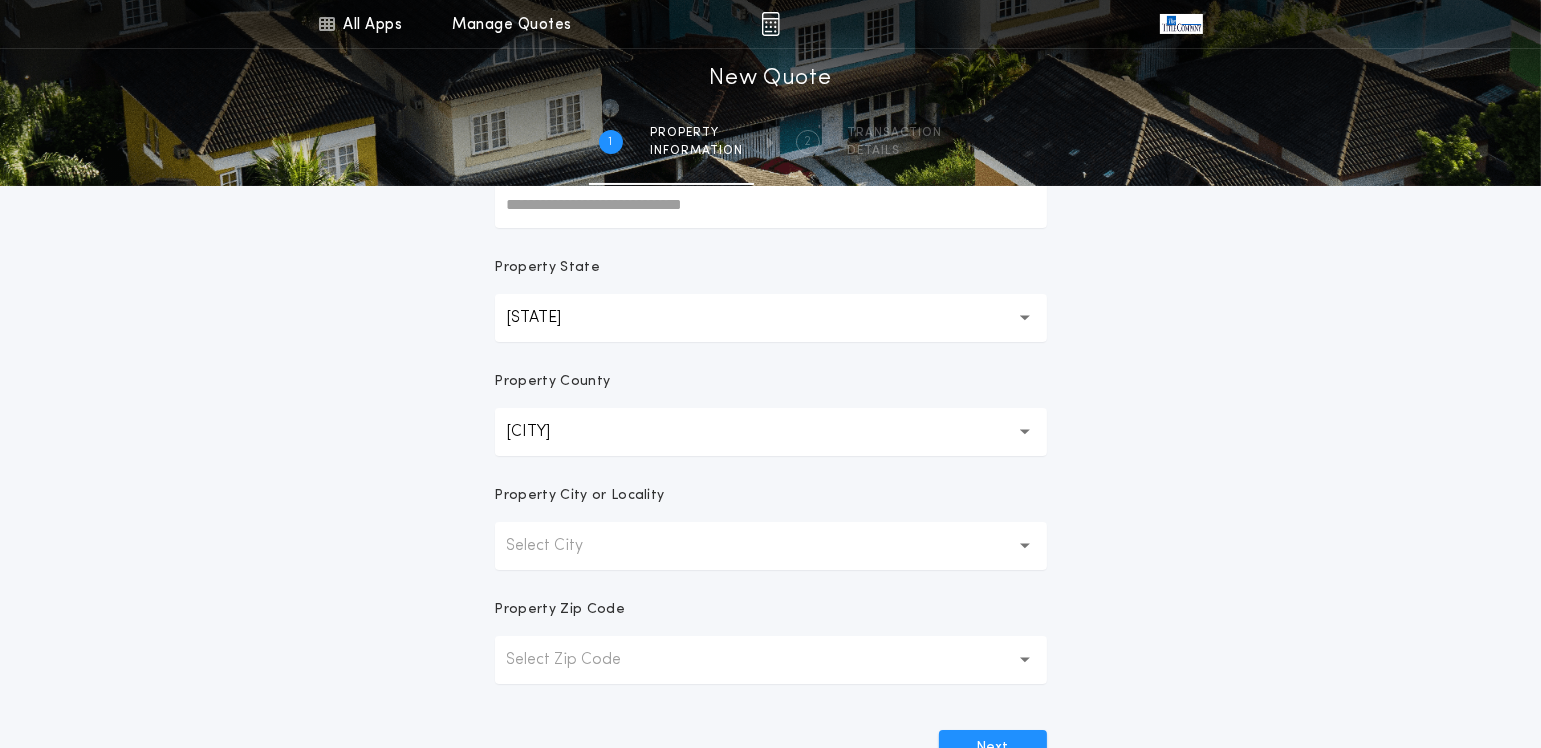 click on "Select City" at bounding box center [561, 546] 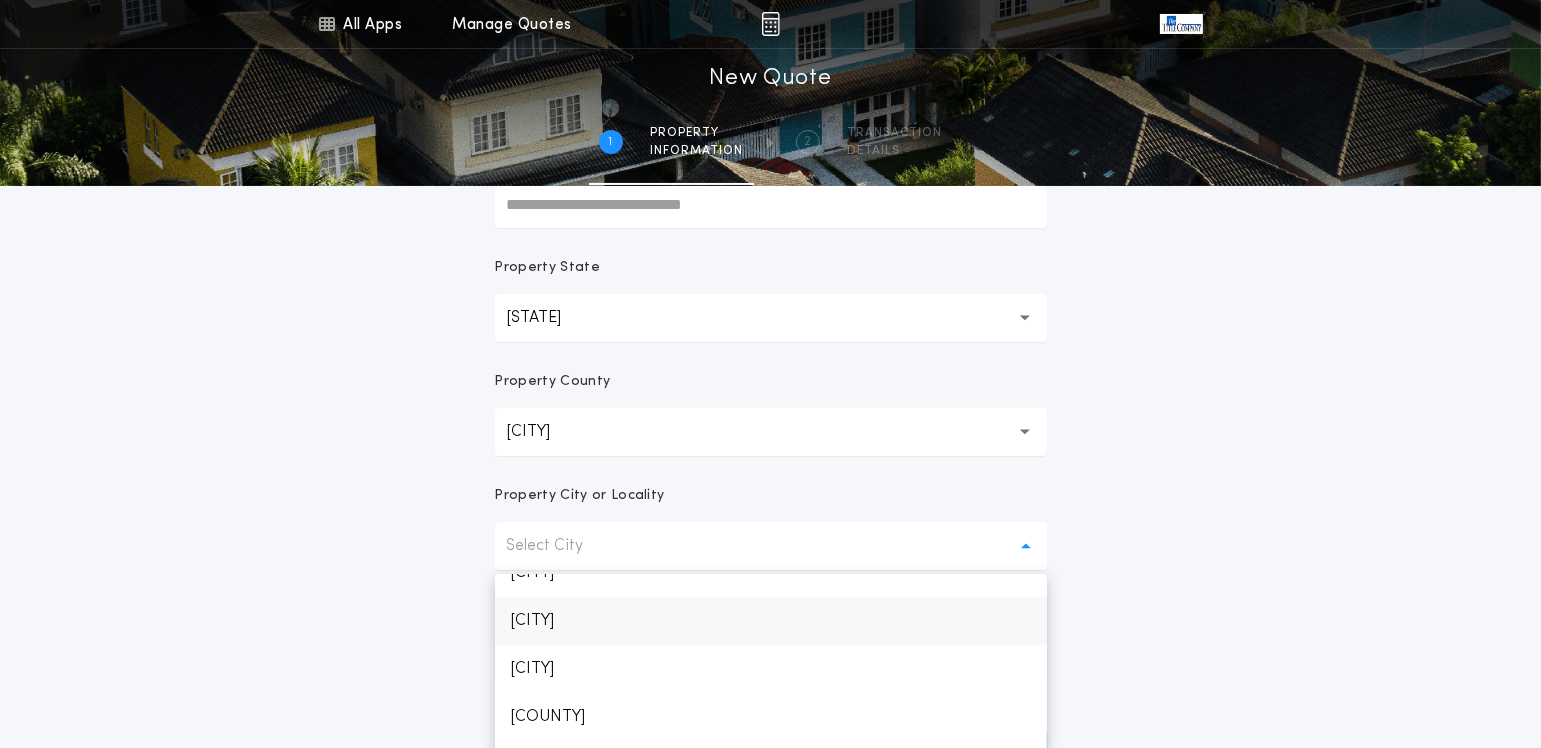 scroll, scrollTop: 1400, scrollLeft: 0, axis: vertical 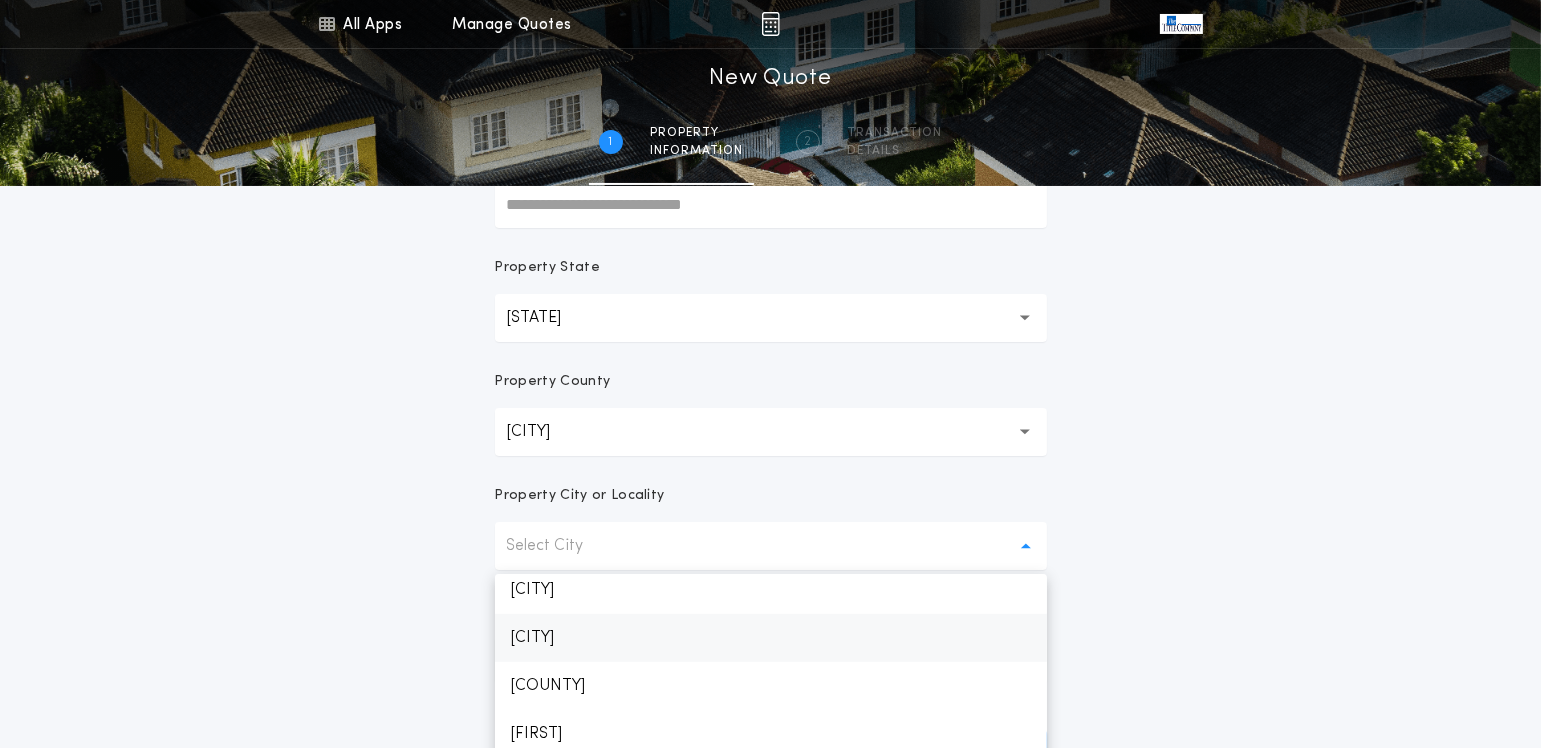 click on "[CITY]" at bounding box center [771, 638] 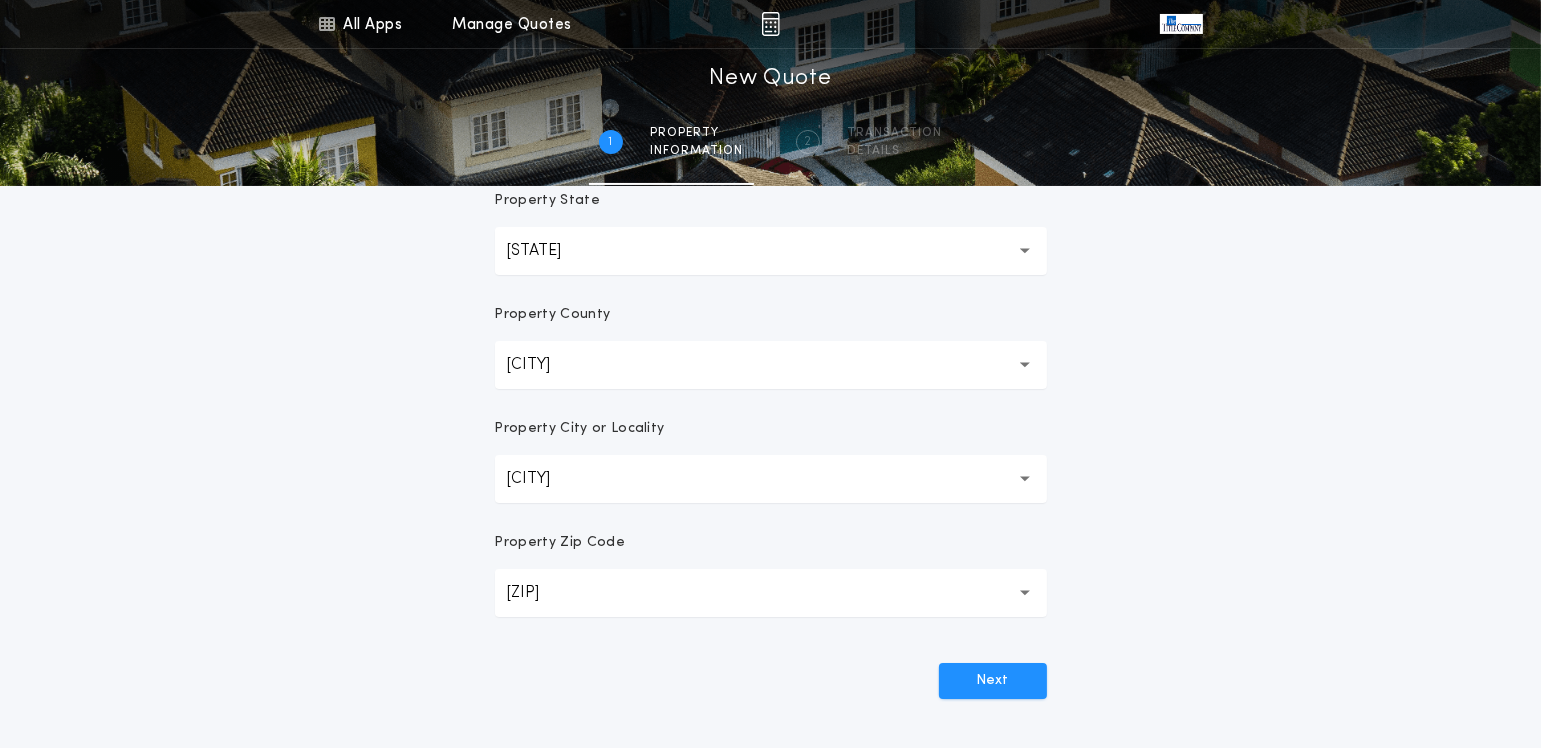 scroll, scrollTop: 400, scrollLeft: 0, axis: vertical 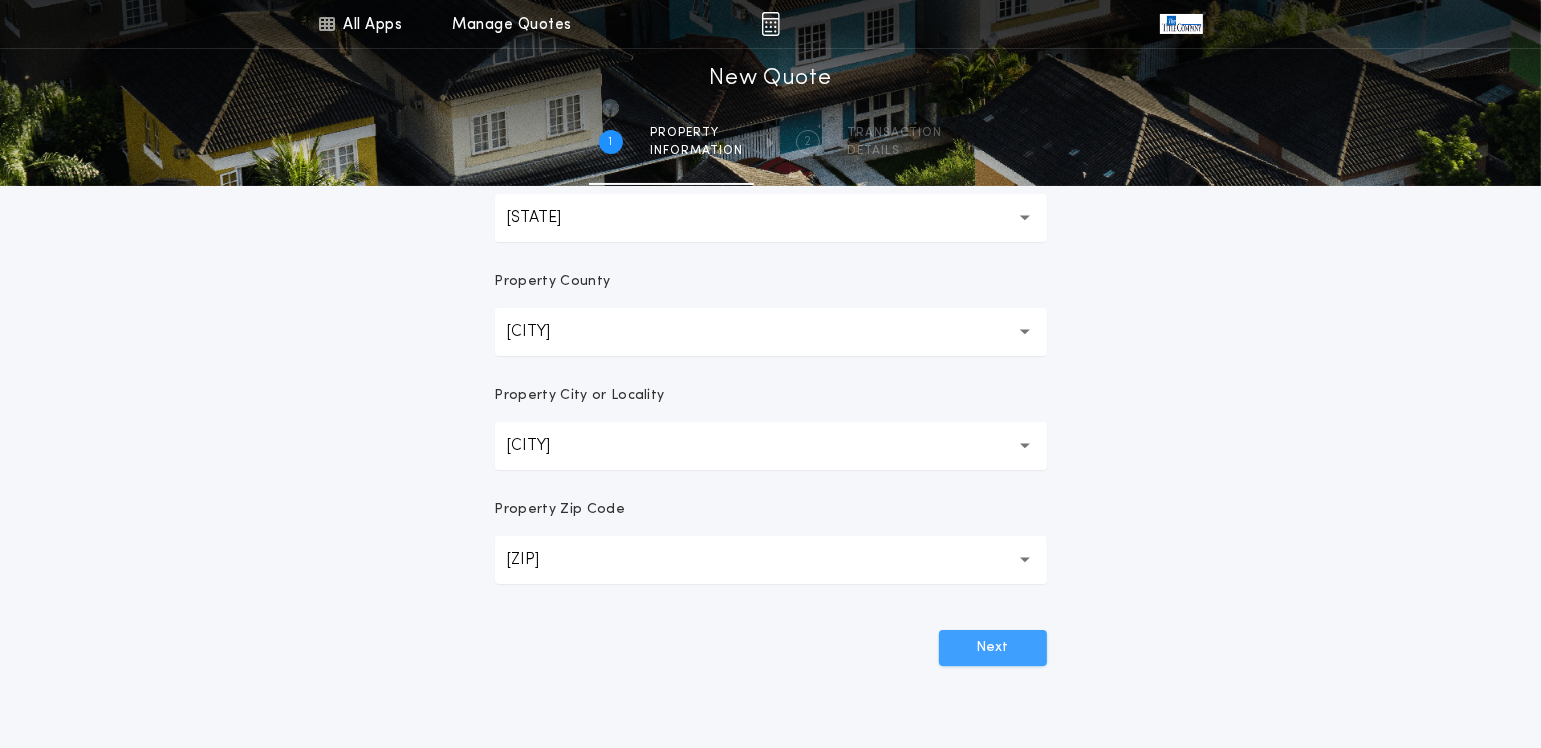 click on "Next" at bounding box center [993, 648] 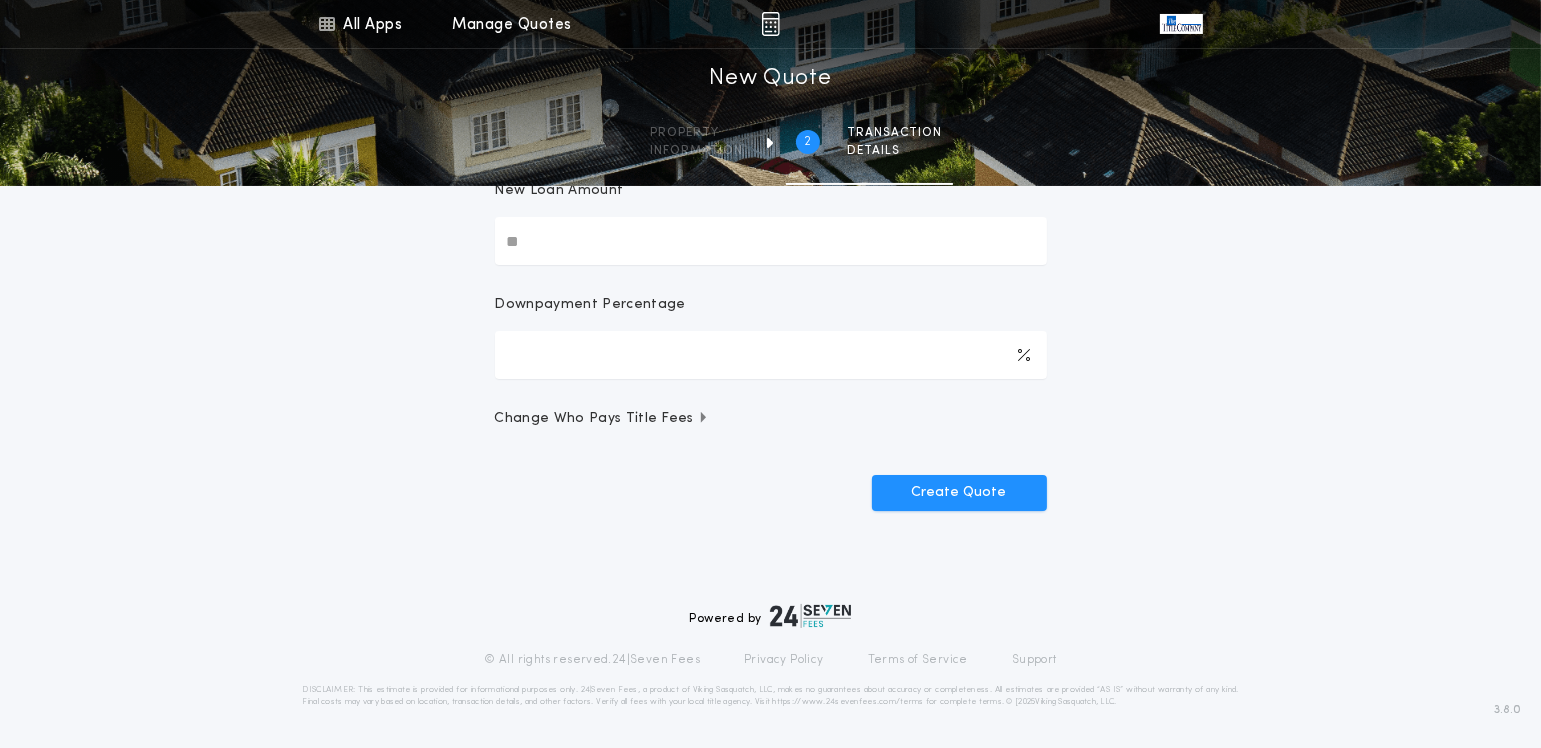 scroll, scrollTop: 0, scrollLeft: 0, axis: both 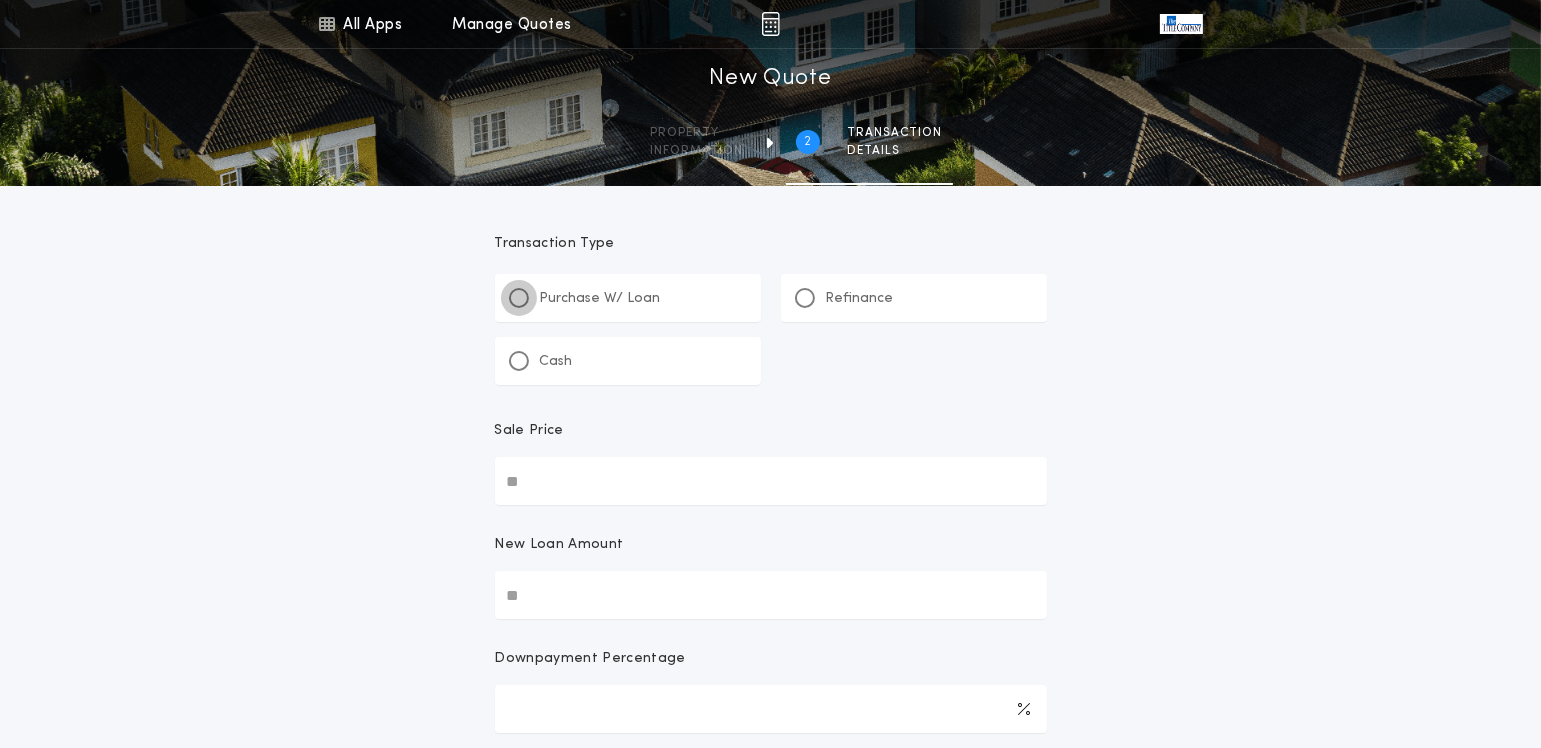 click at bounding box center [519, 298] 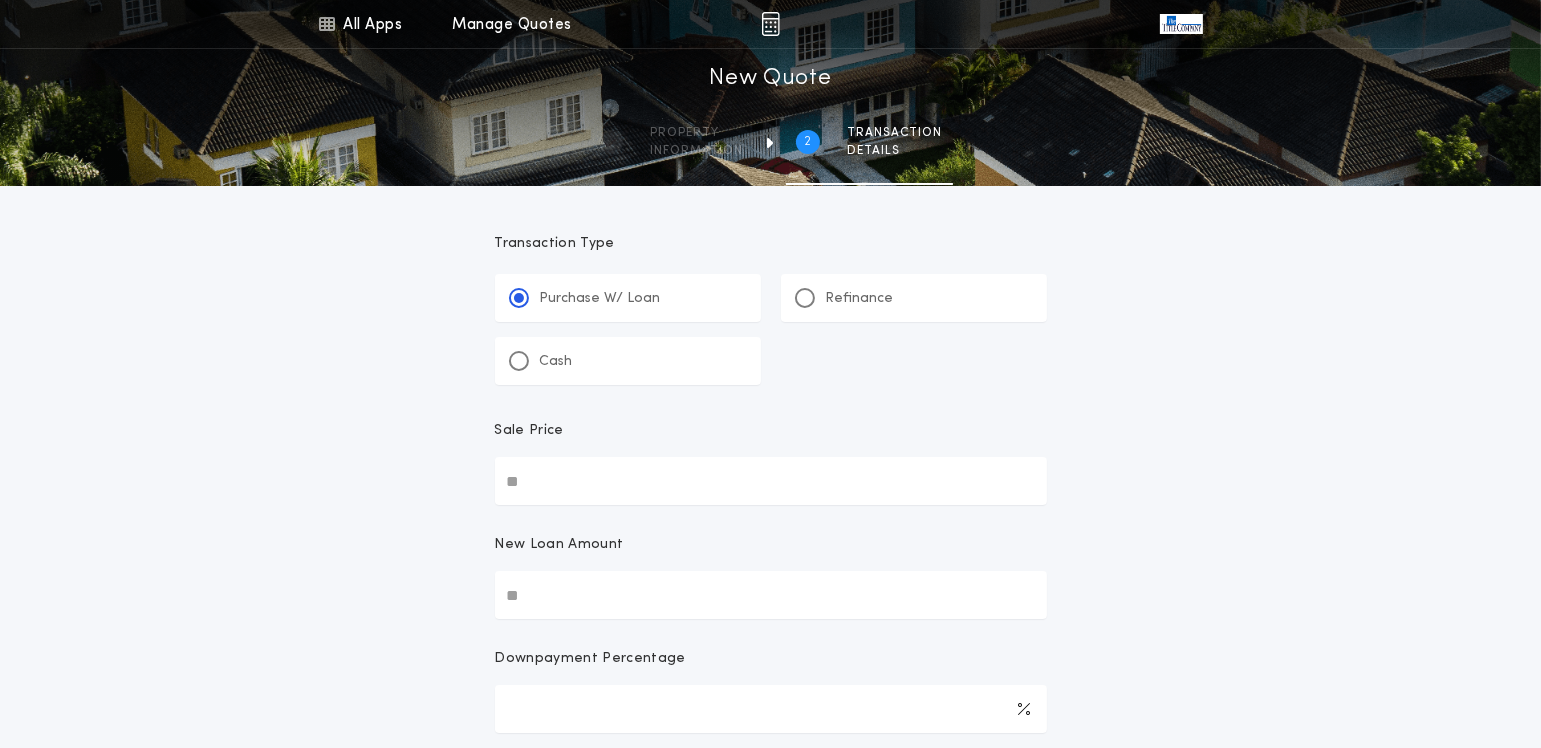 click on "Sale Price" at bounding box center [771, 481] 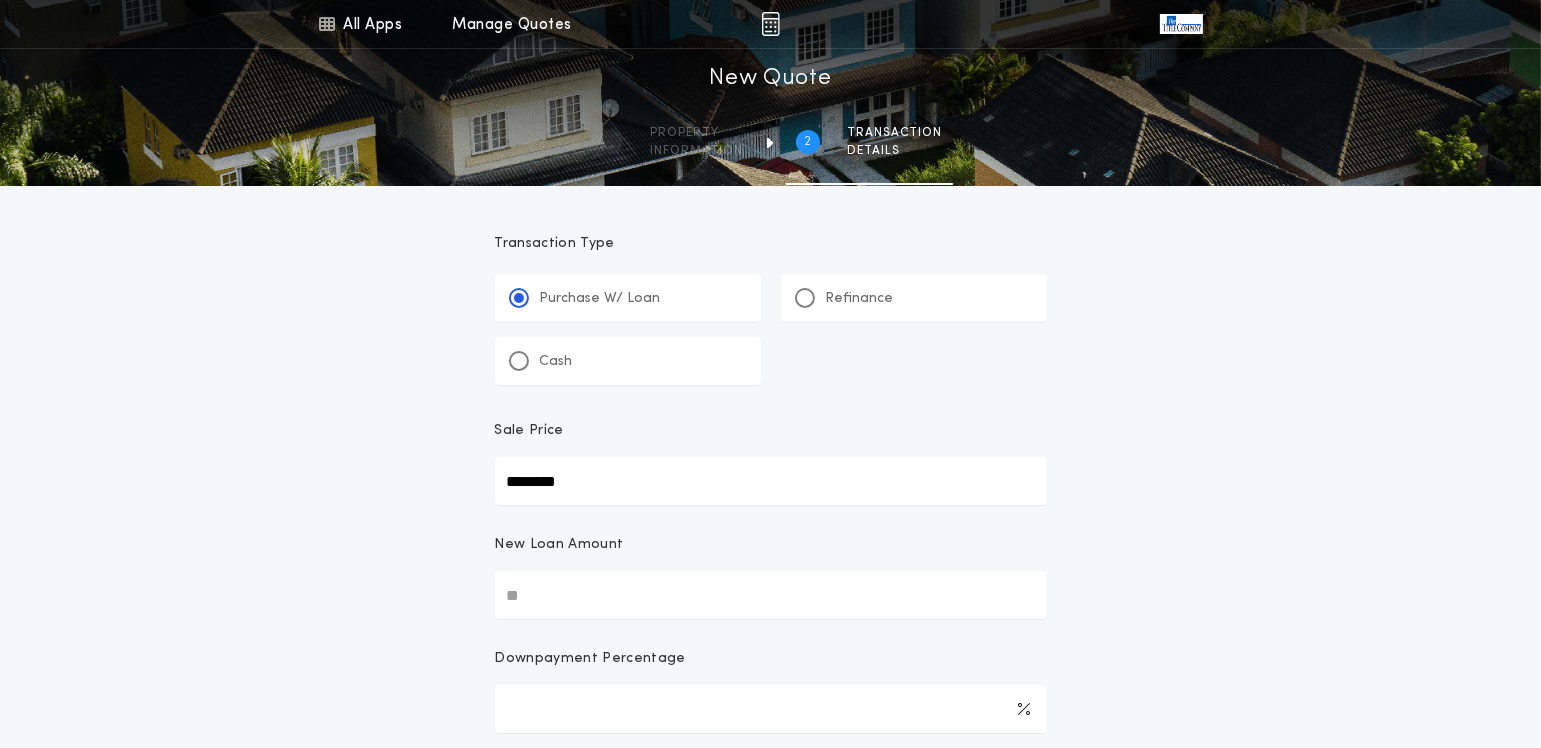 type on "********" 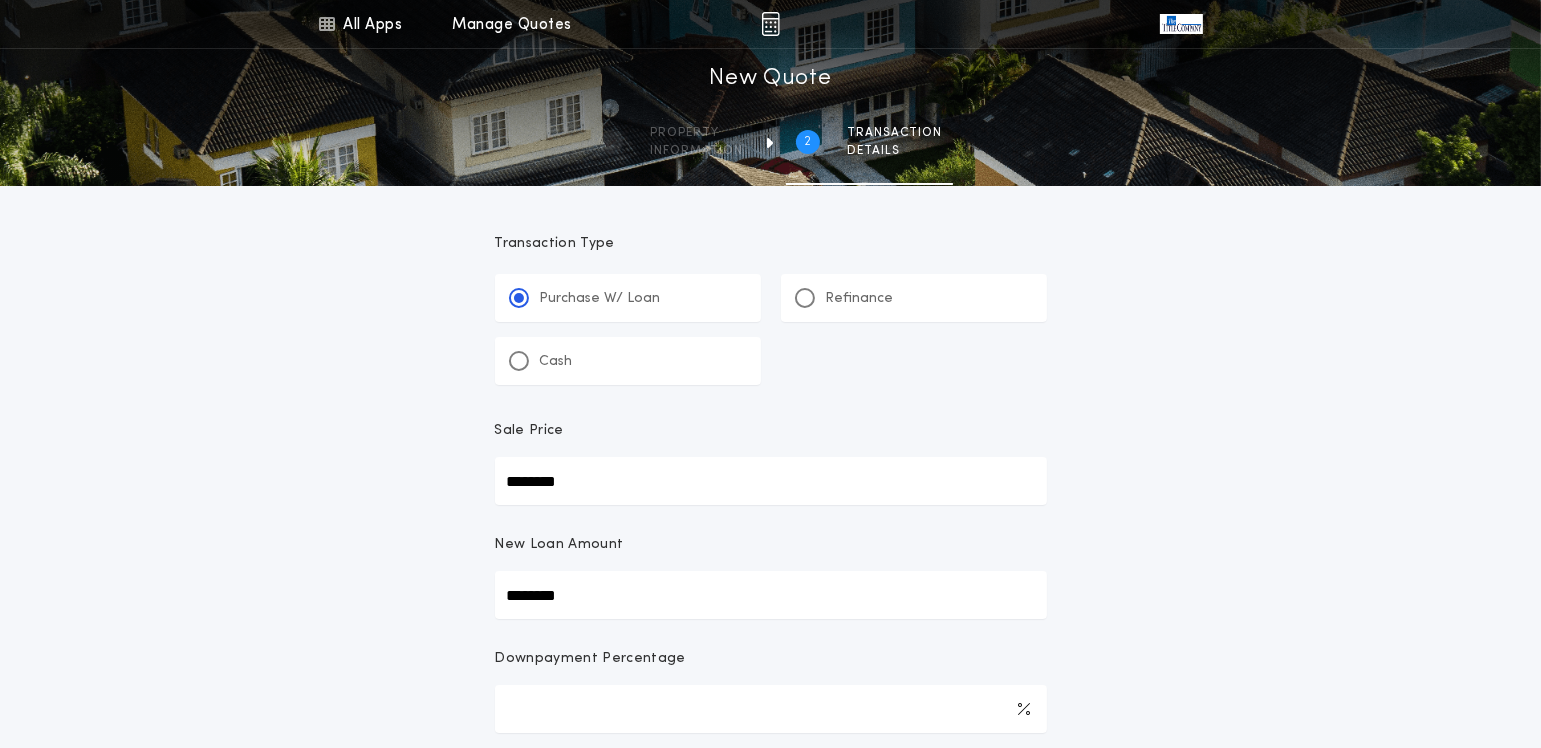 type on "********" 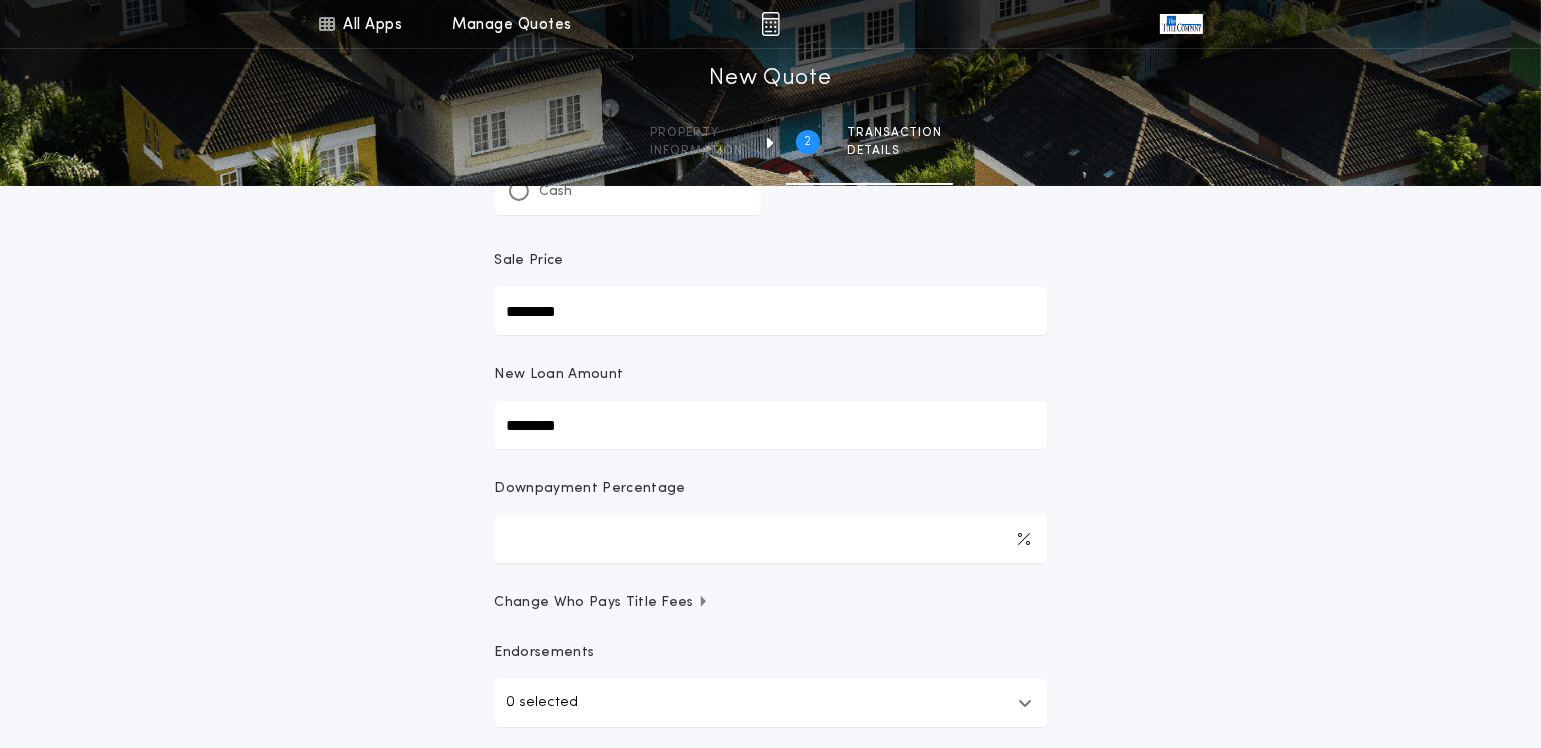 scroll, scrollTop: 200, scrollLeft: 0, axis: vertical 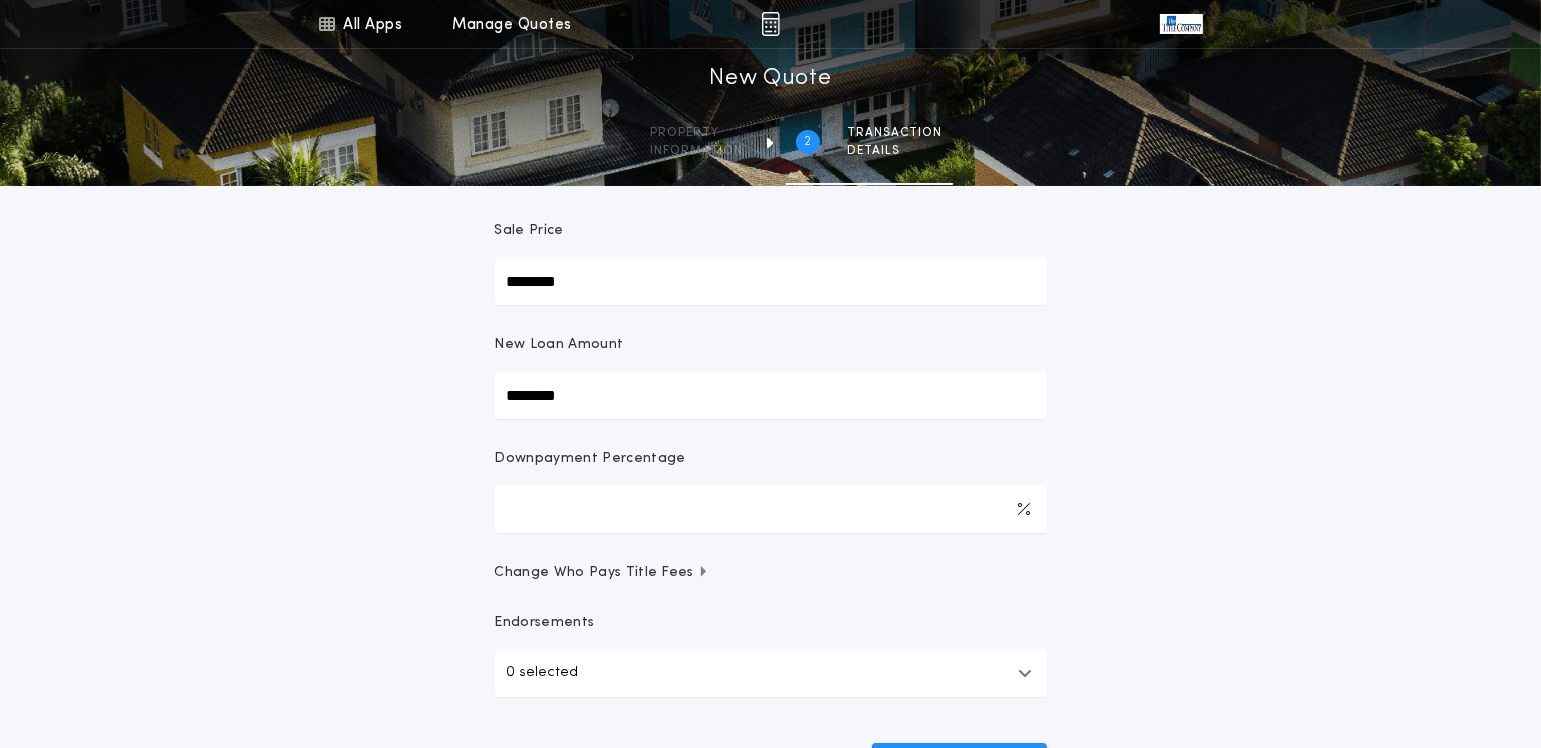 click at bounding box center [1025, 673] 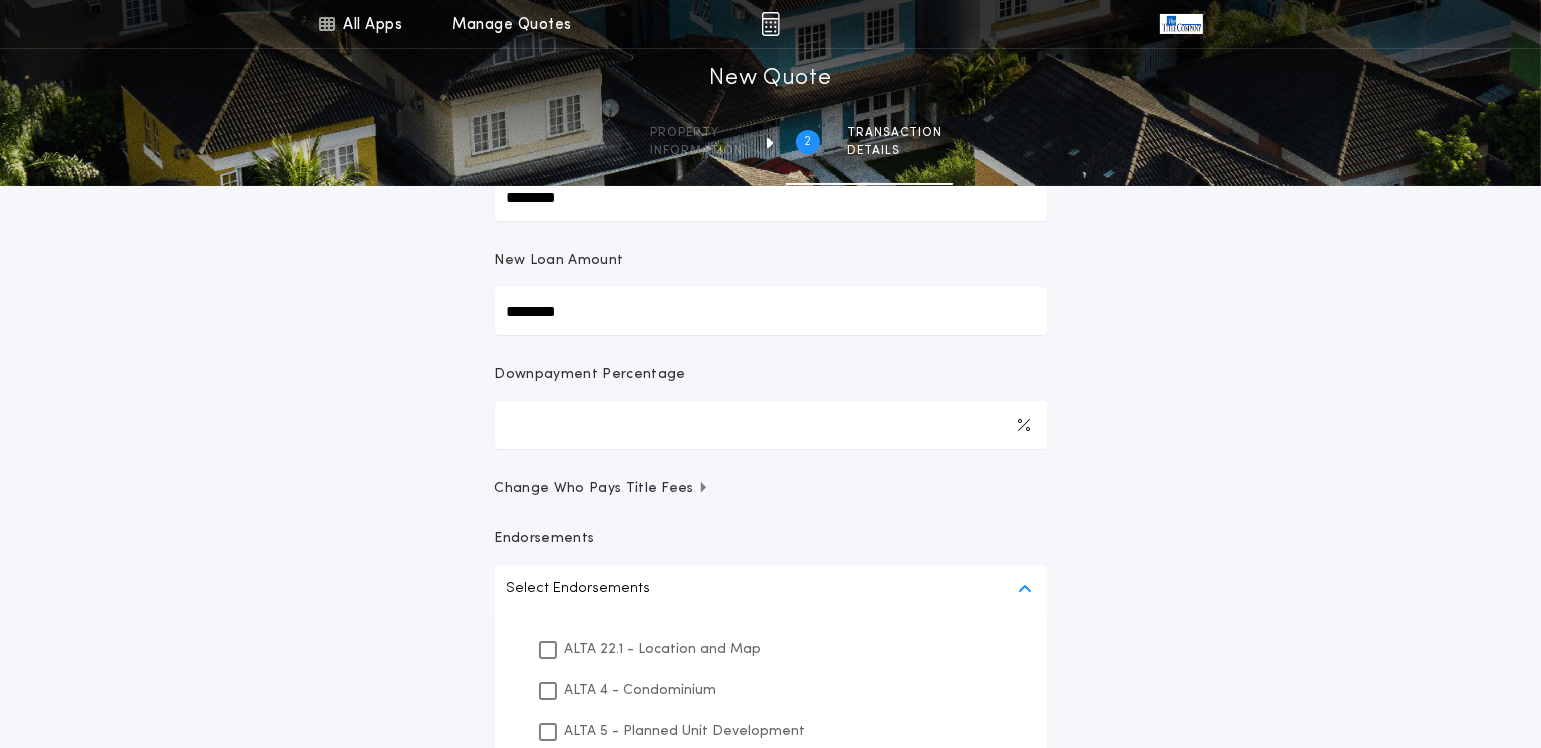 scroll, scrollTop: 400, scrollLeft: 0, axis: vertical 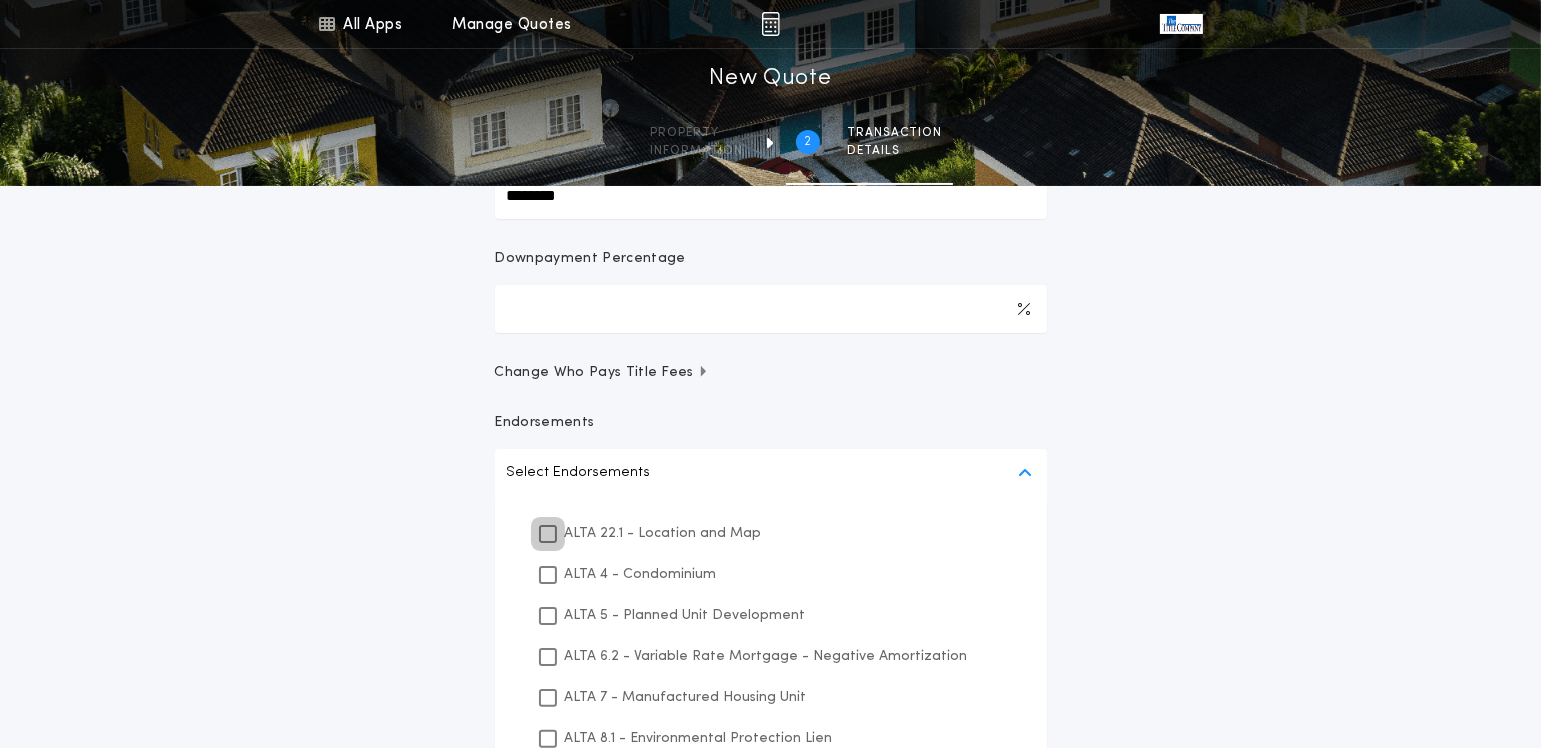 click at bounding box center [548, 534] 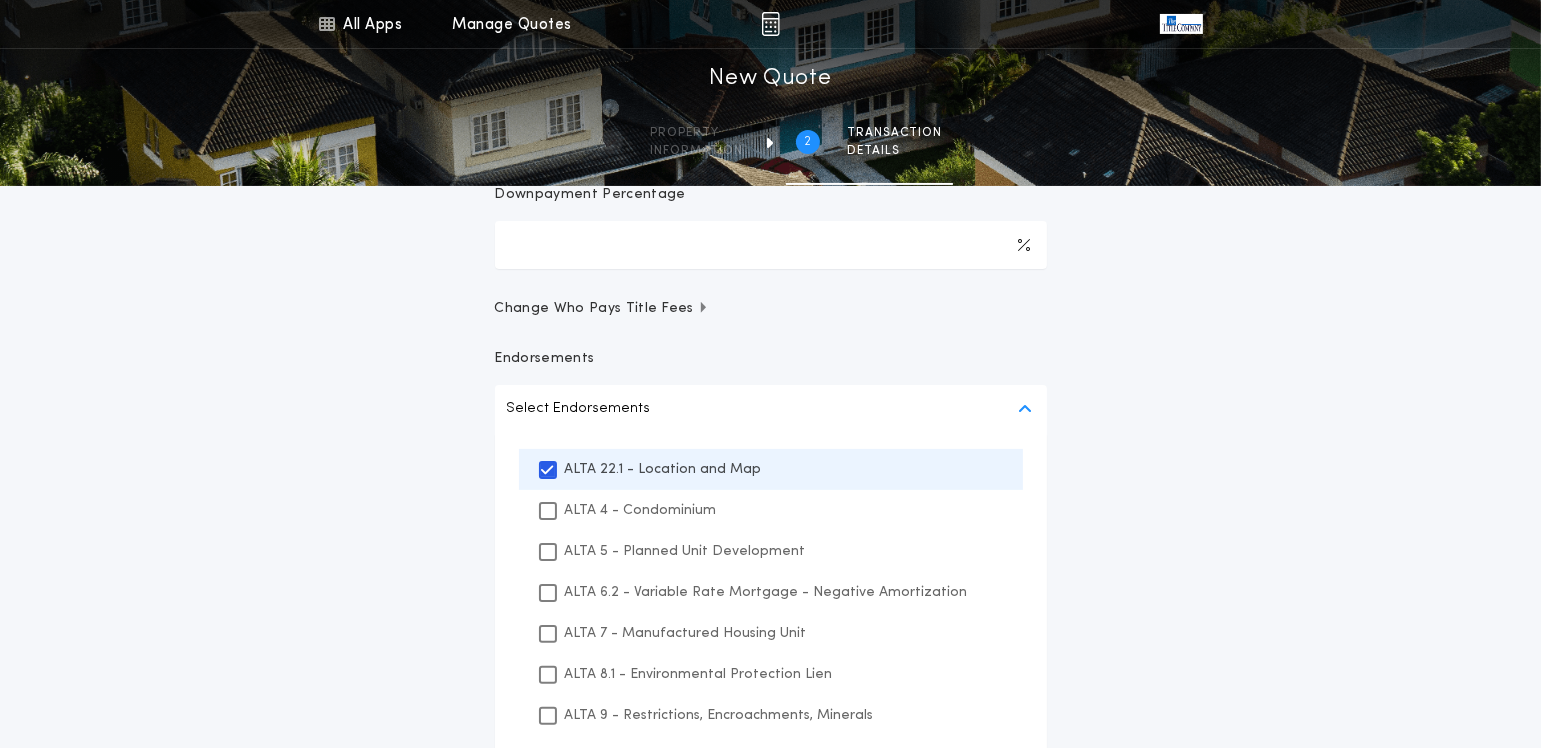 scroll, scrollTop: 500, scrollLeft: 0, axis: vertical 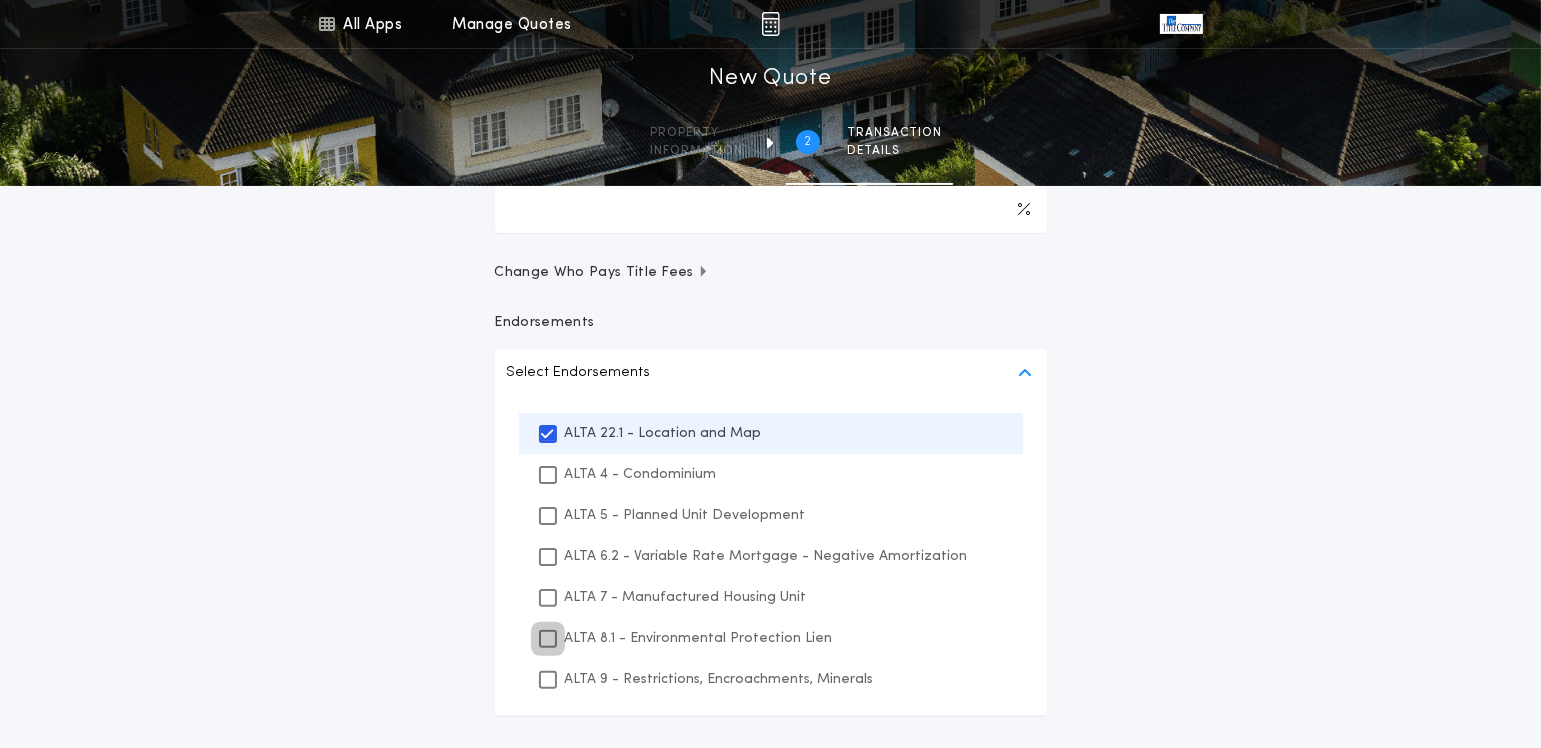 click at bounding box center (548, 639) 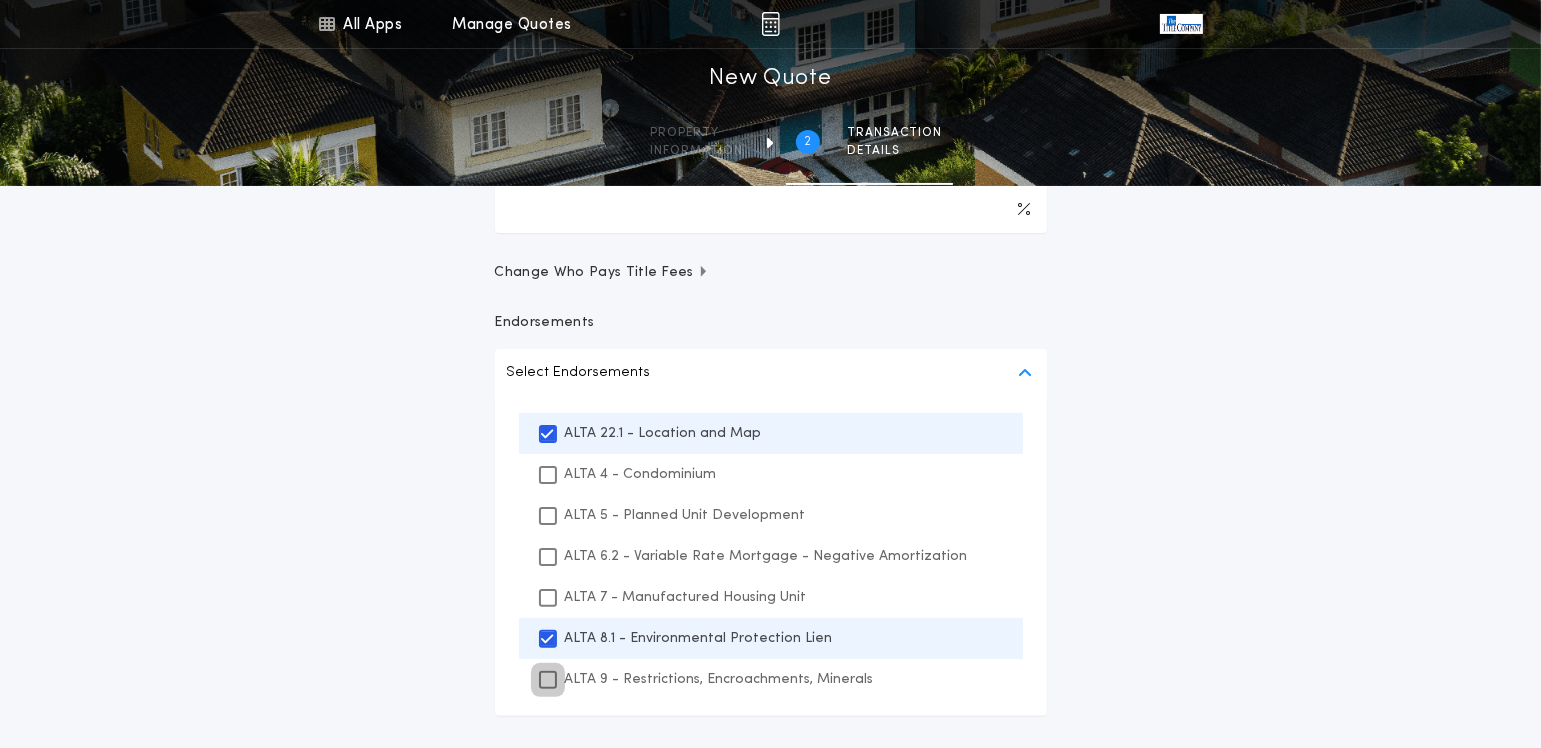 click at bounding box center (548, 680) 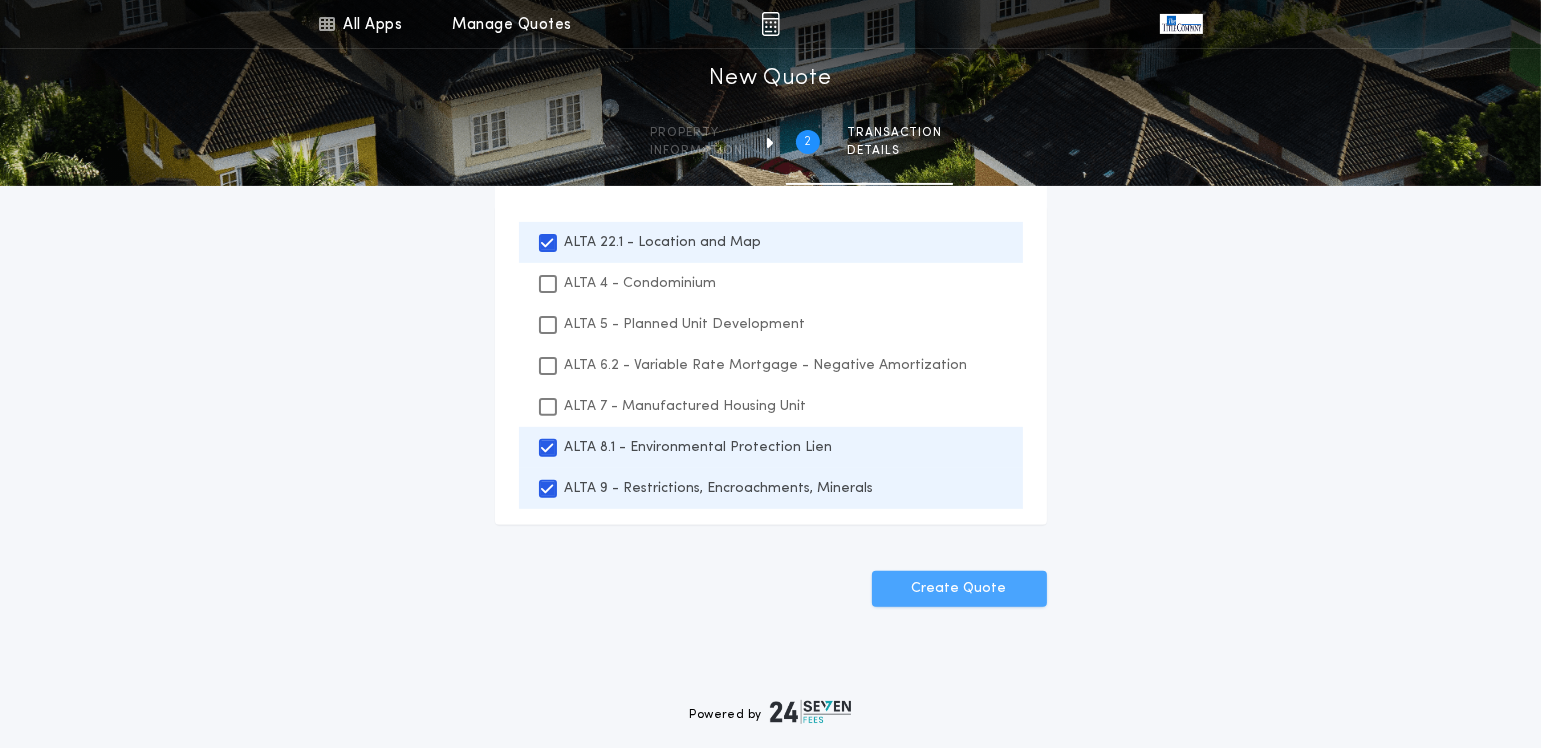 scroll, scrollTop: 700, scrollLeft: 0, axis: vertical 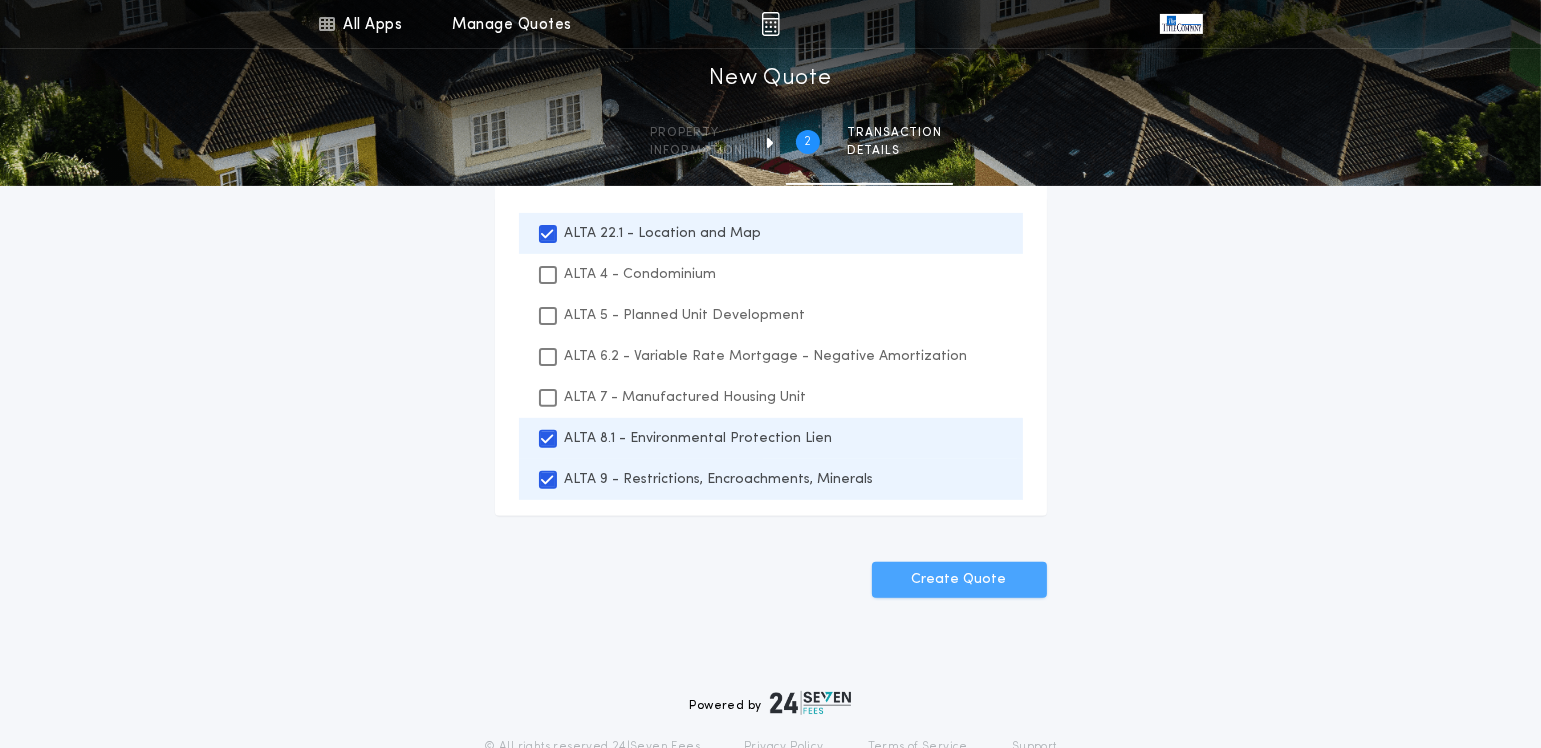click on "Create Quote" at bounding box center [959, 580] 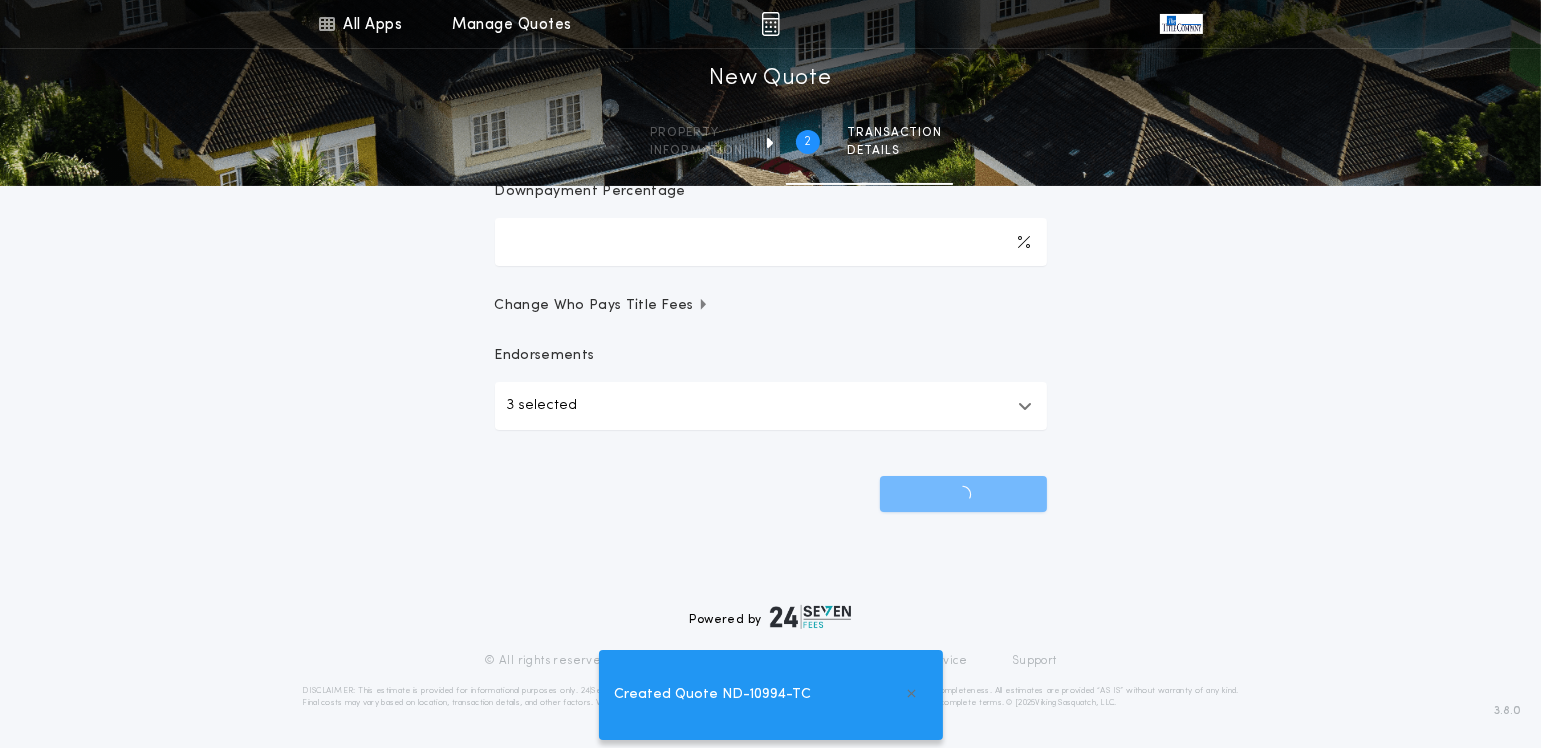 scroll, scrollTop: 0, scrollLeft: 0, axis: both 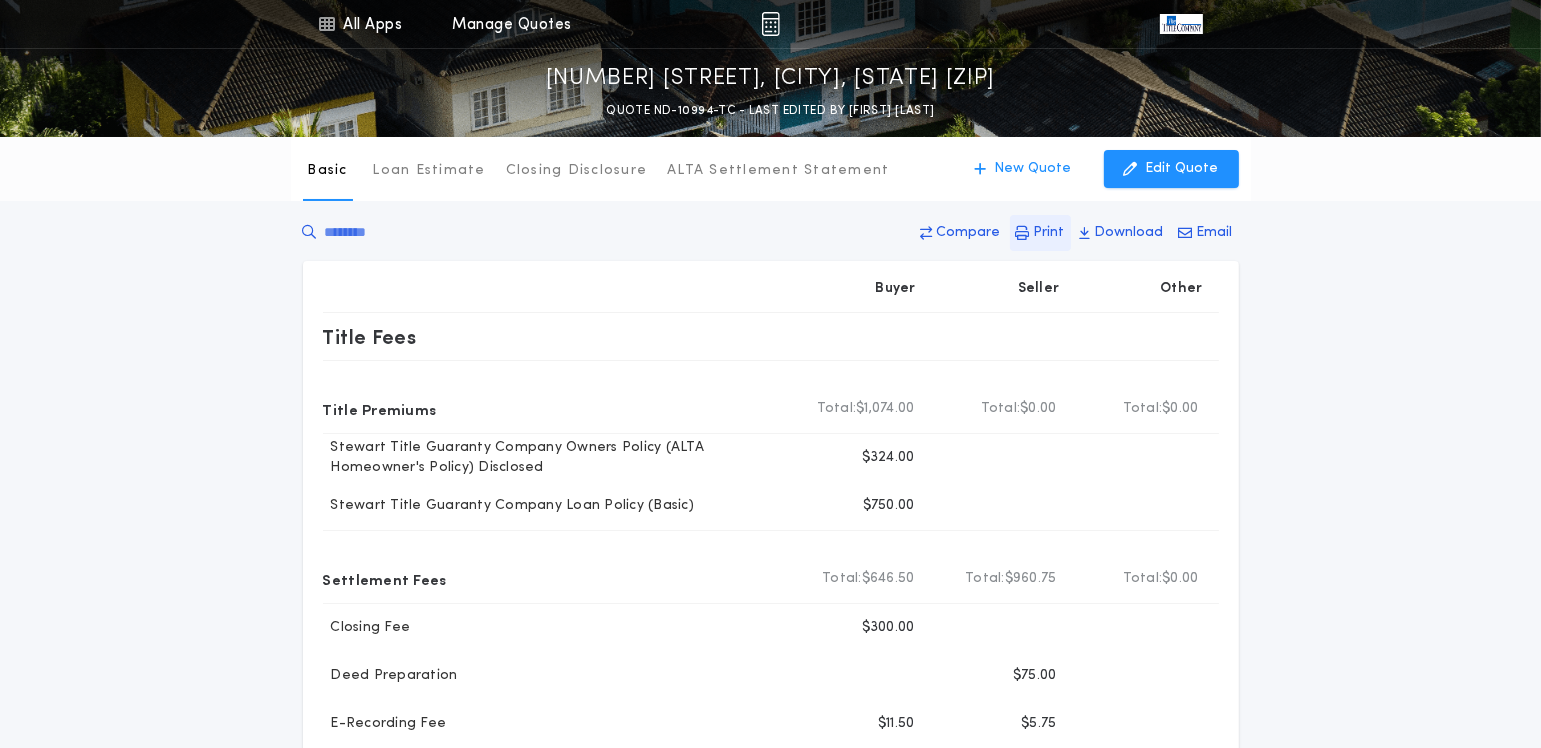 click at bounding box center [1023, 233] 